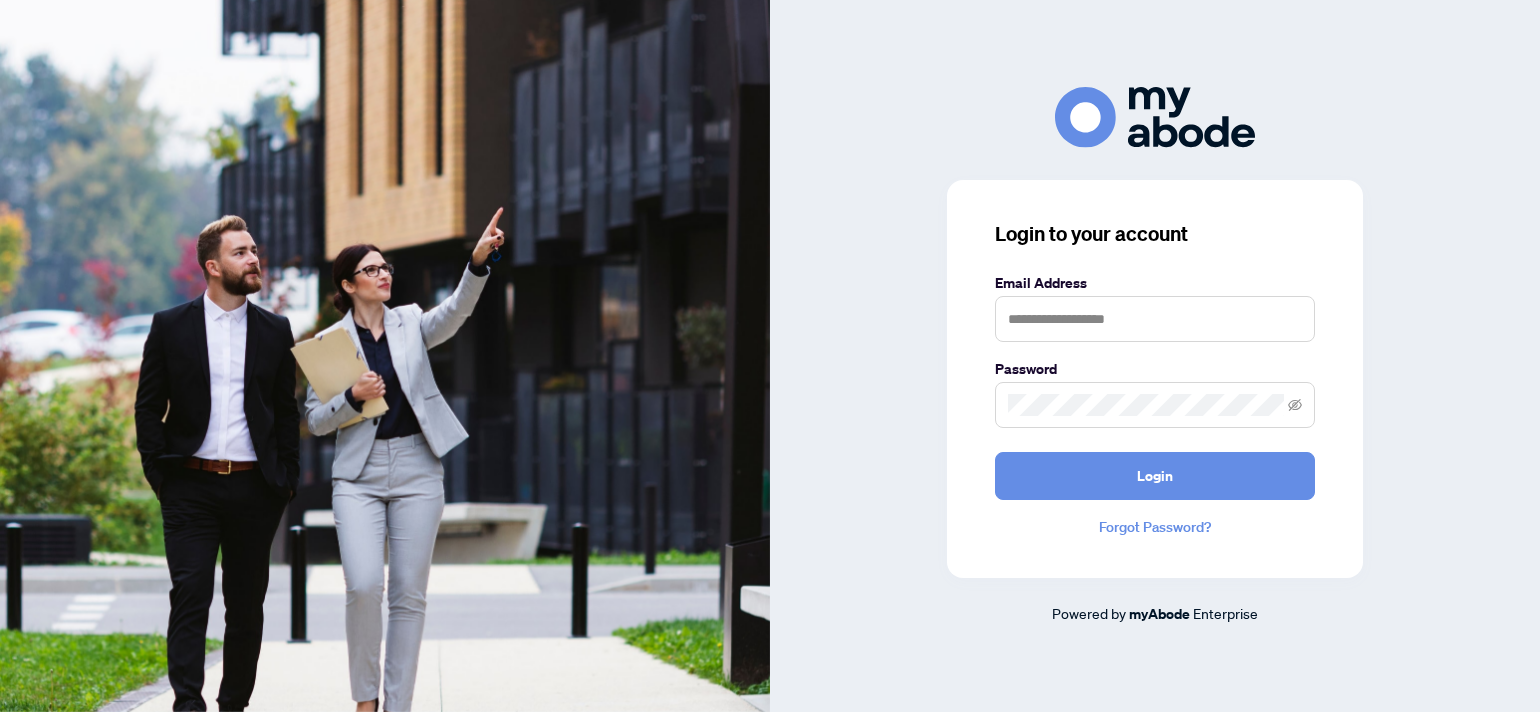scroll, scrollTop: 0, scrollLeft: 0, axis: both 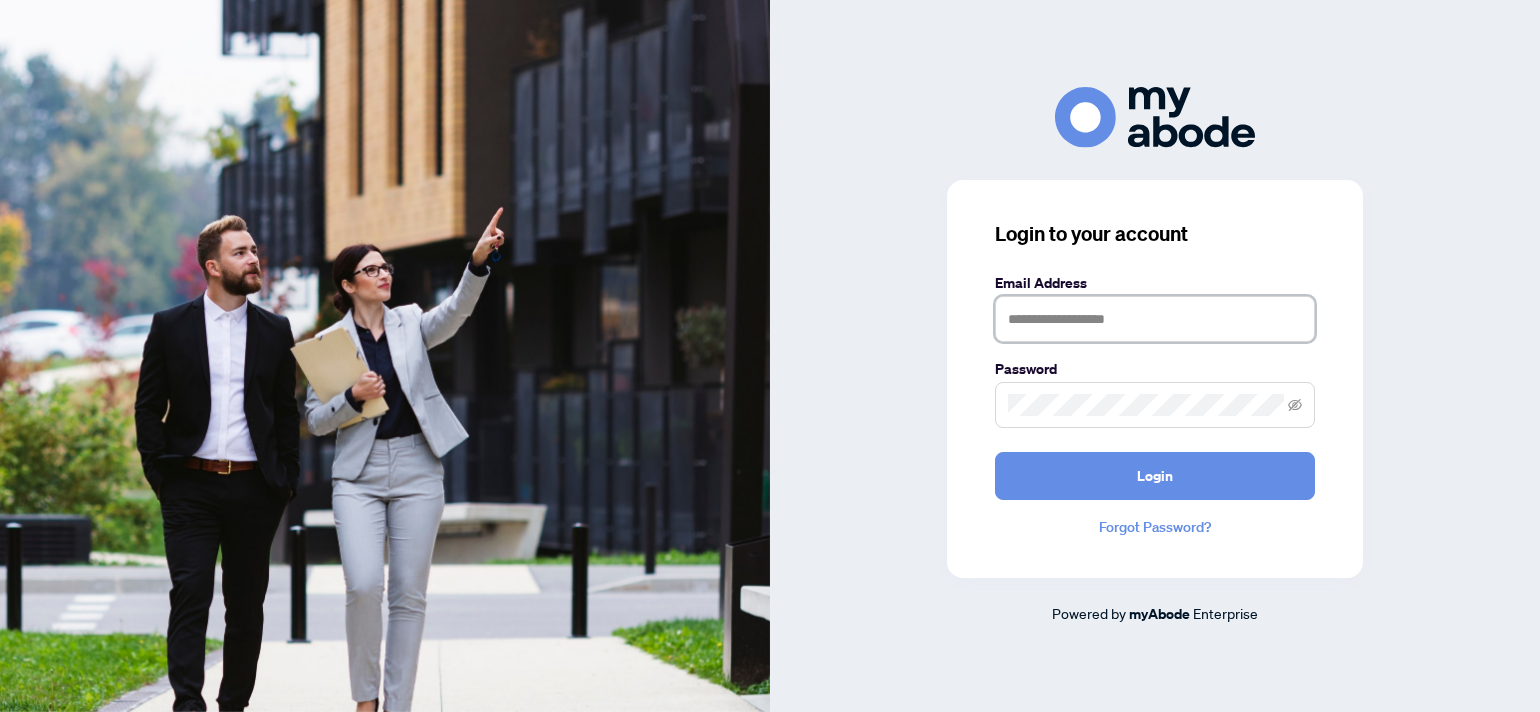 click at bounding box center [1155, 319] 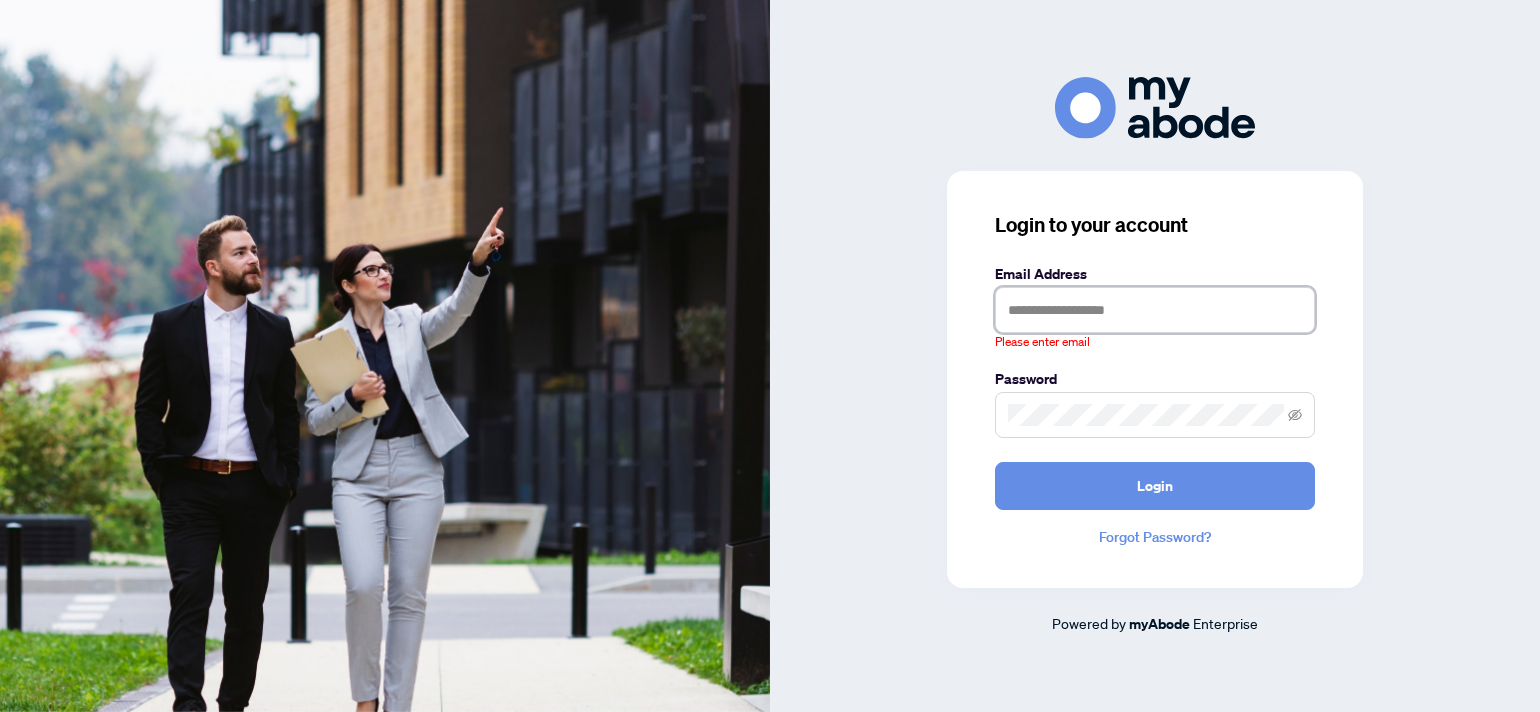 type on "**********" 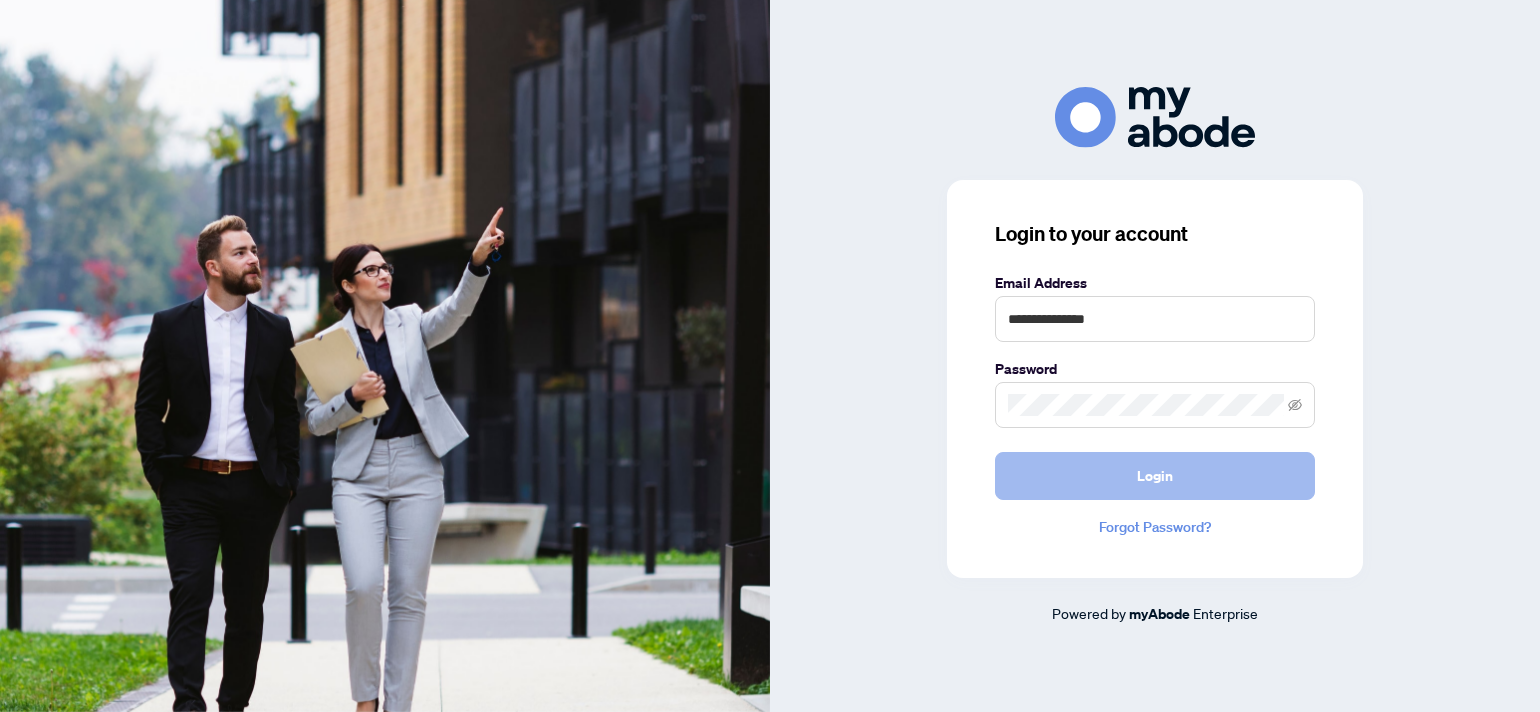 click on "Login" at bounding box center (1155, 476) 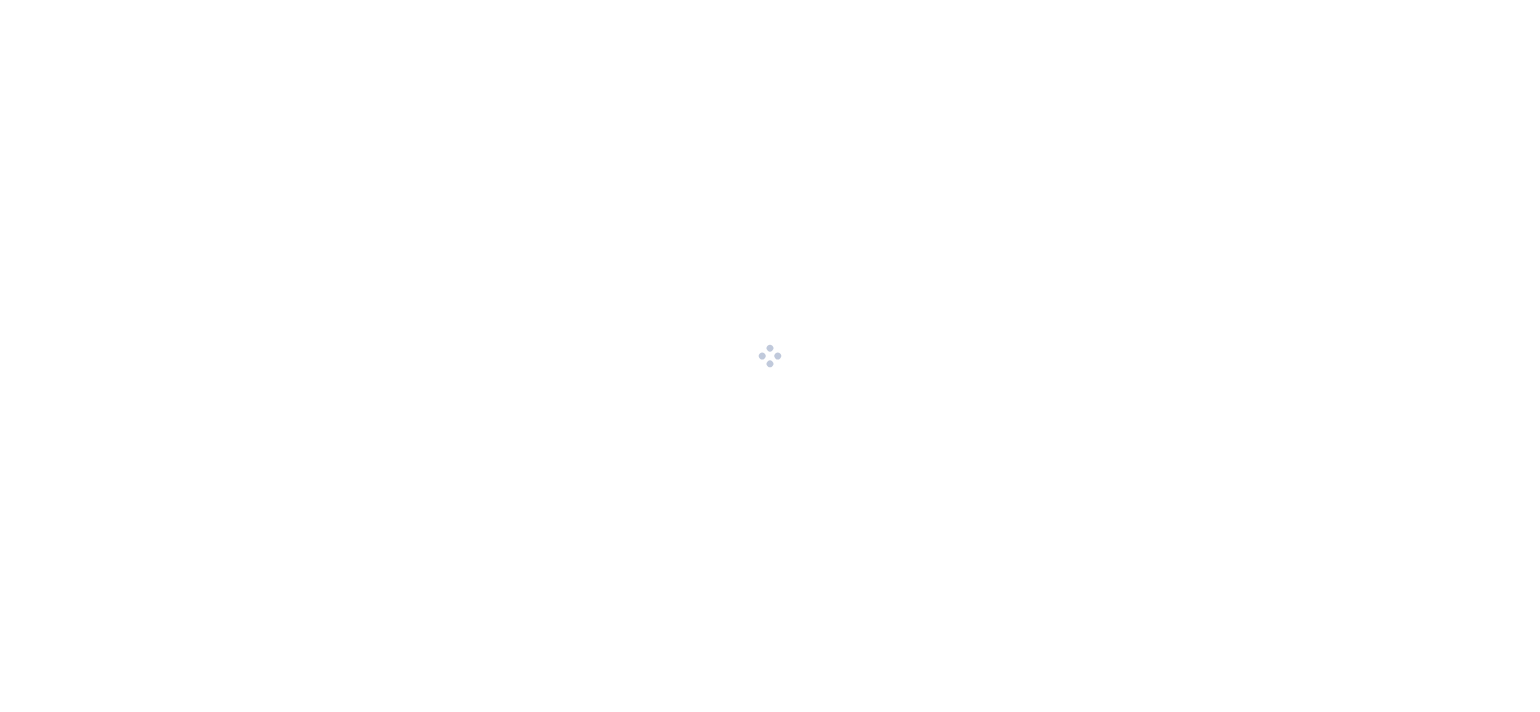 scroll, scrollTop: 0, scrollLeft: 0, axis: both 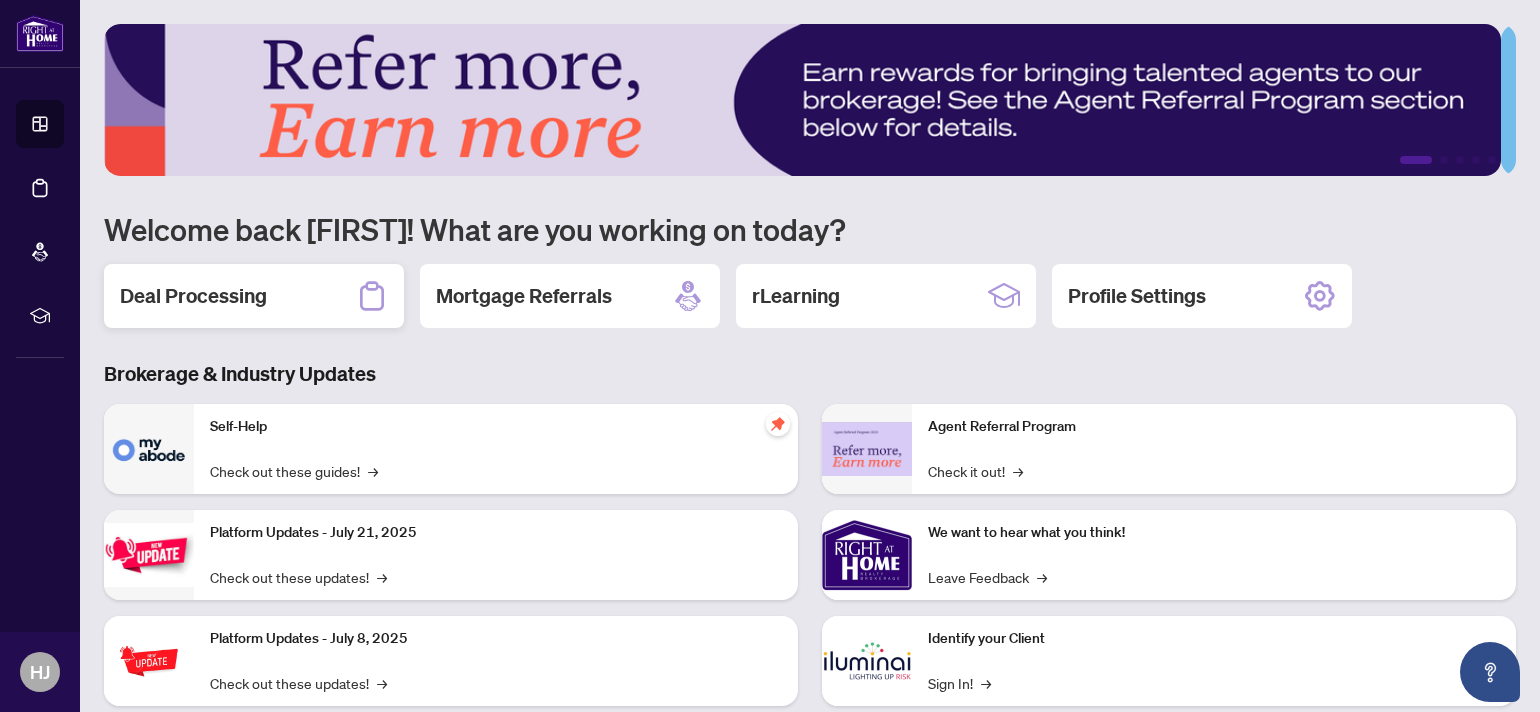 click on "Deal Processing" at bounding box center [193, 296] 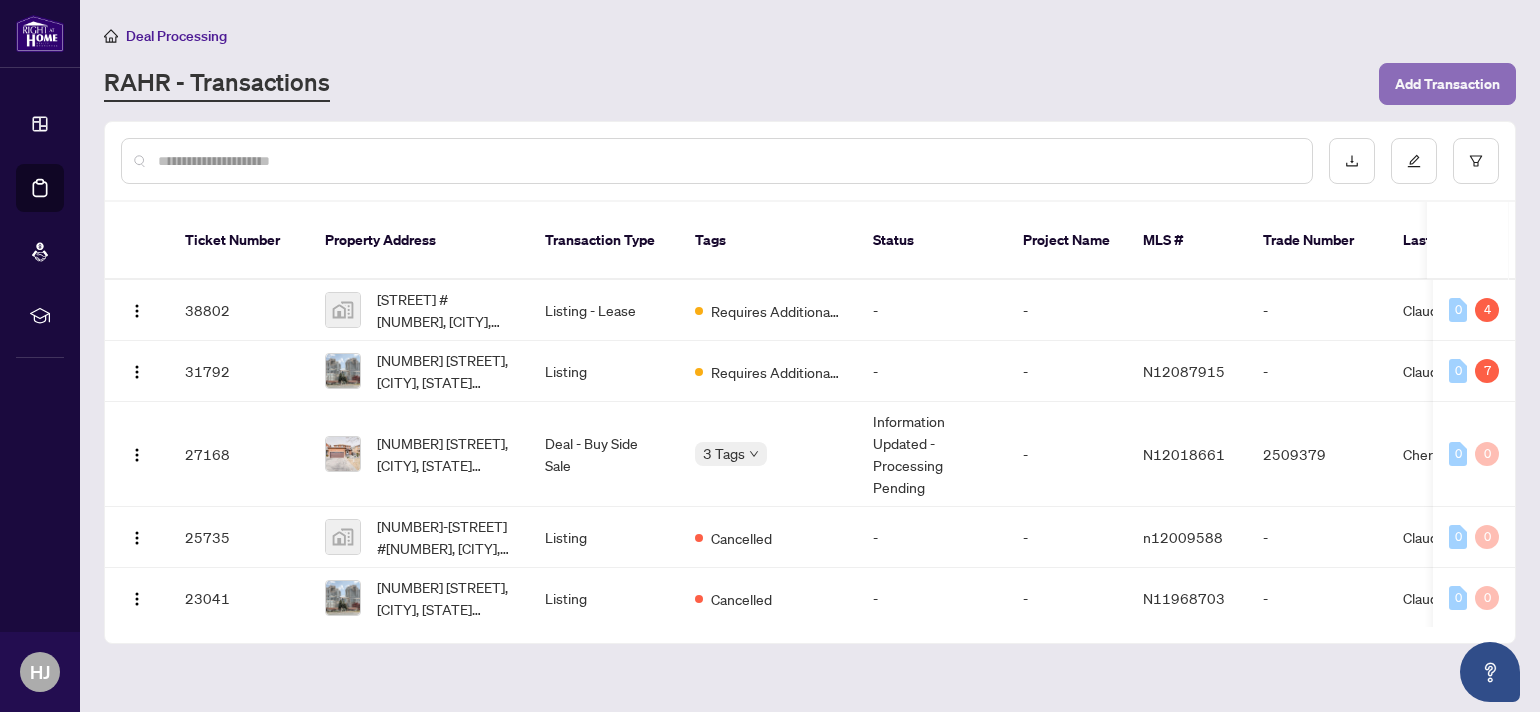 click on "Add Transaction" at bounding box center (1447, 84) 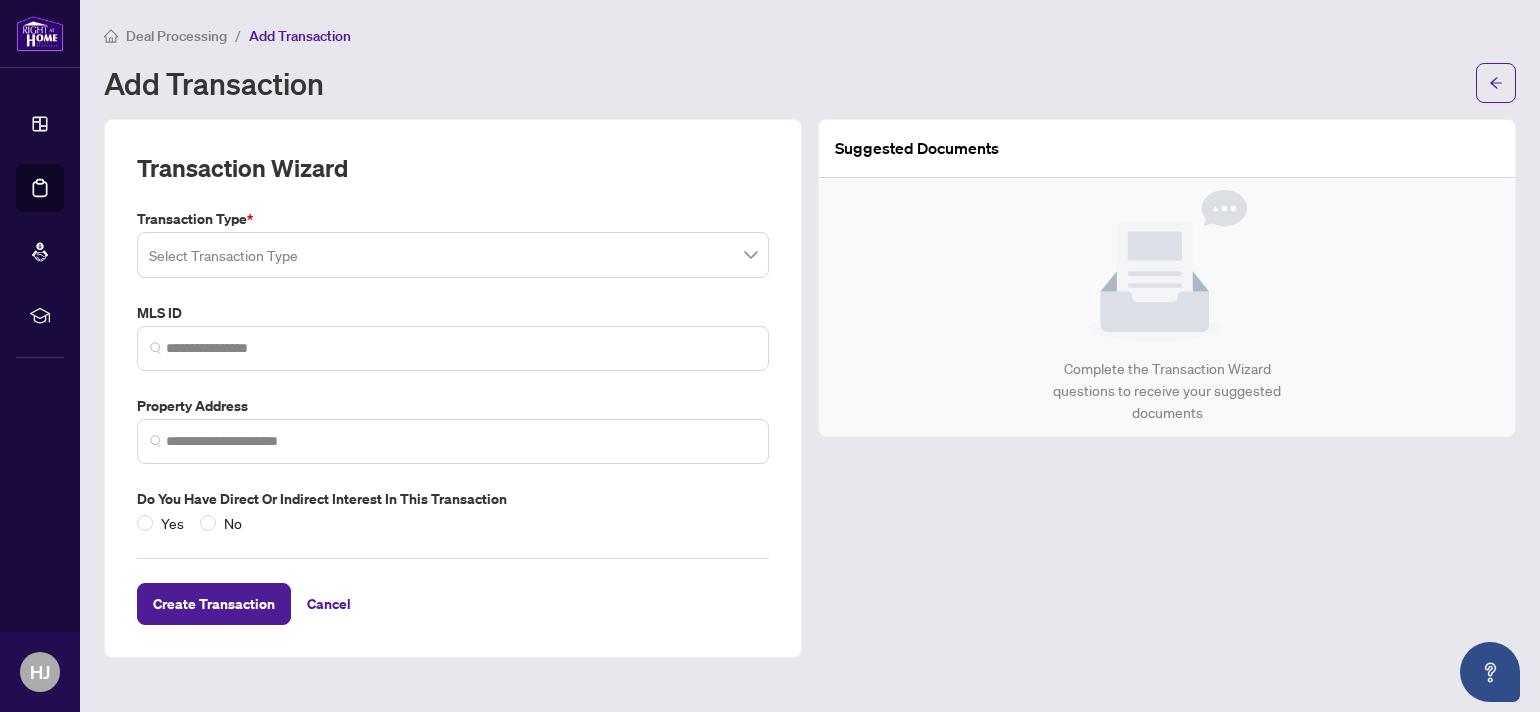 click at bounding box center [453, 255] 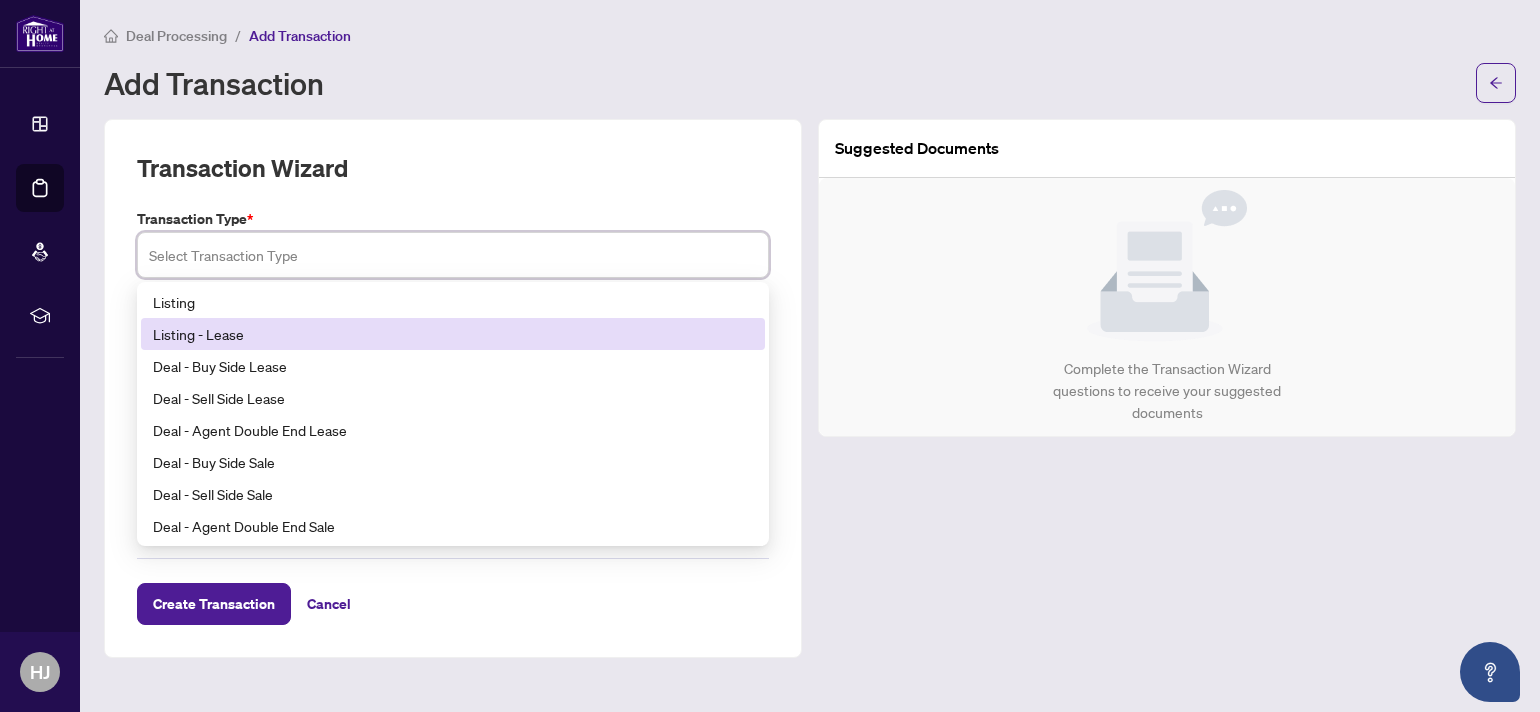click on "Listing - Lease" at bounding box center (453, 334) 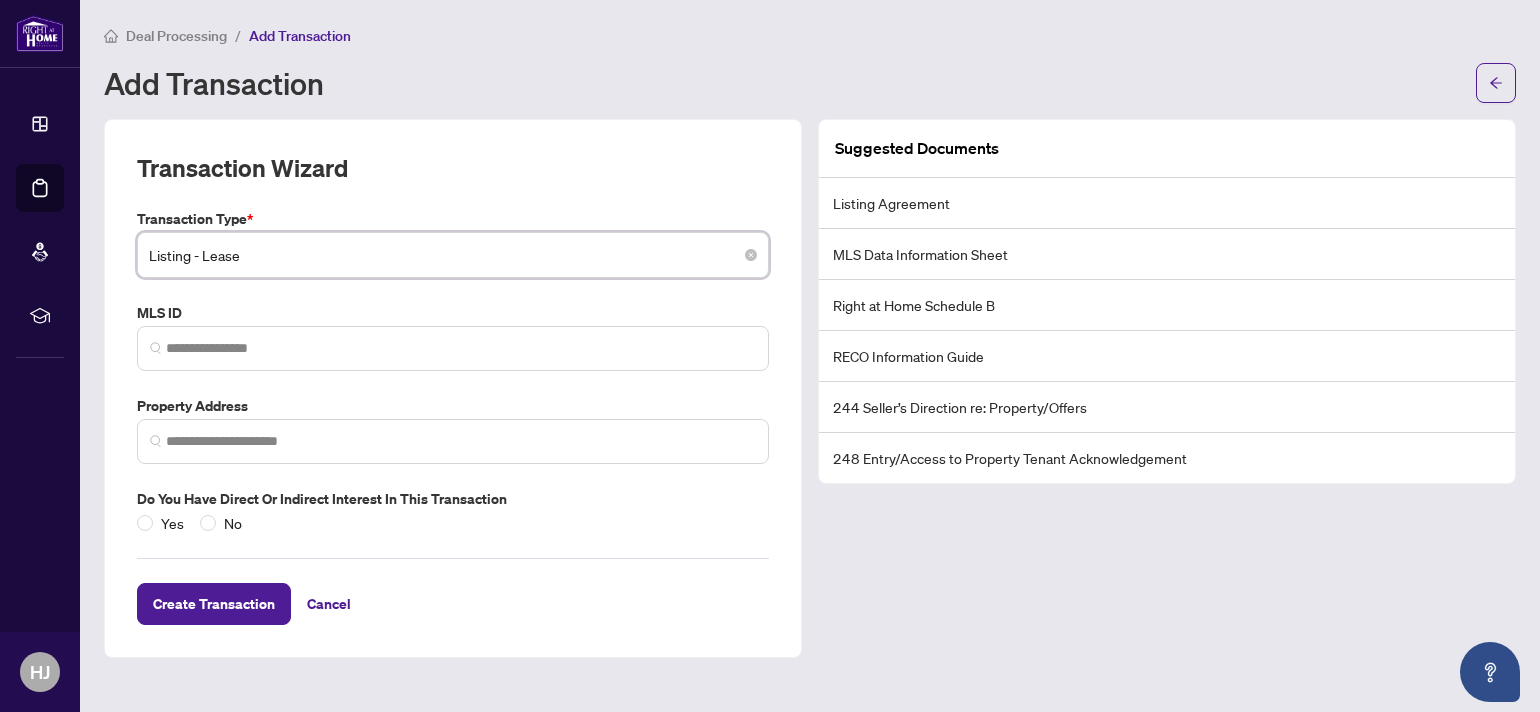 click at bounding box center [453, 348] 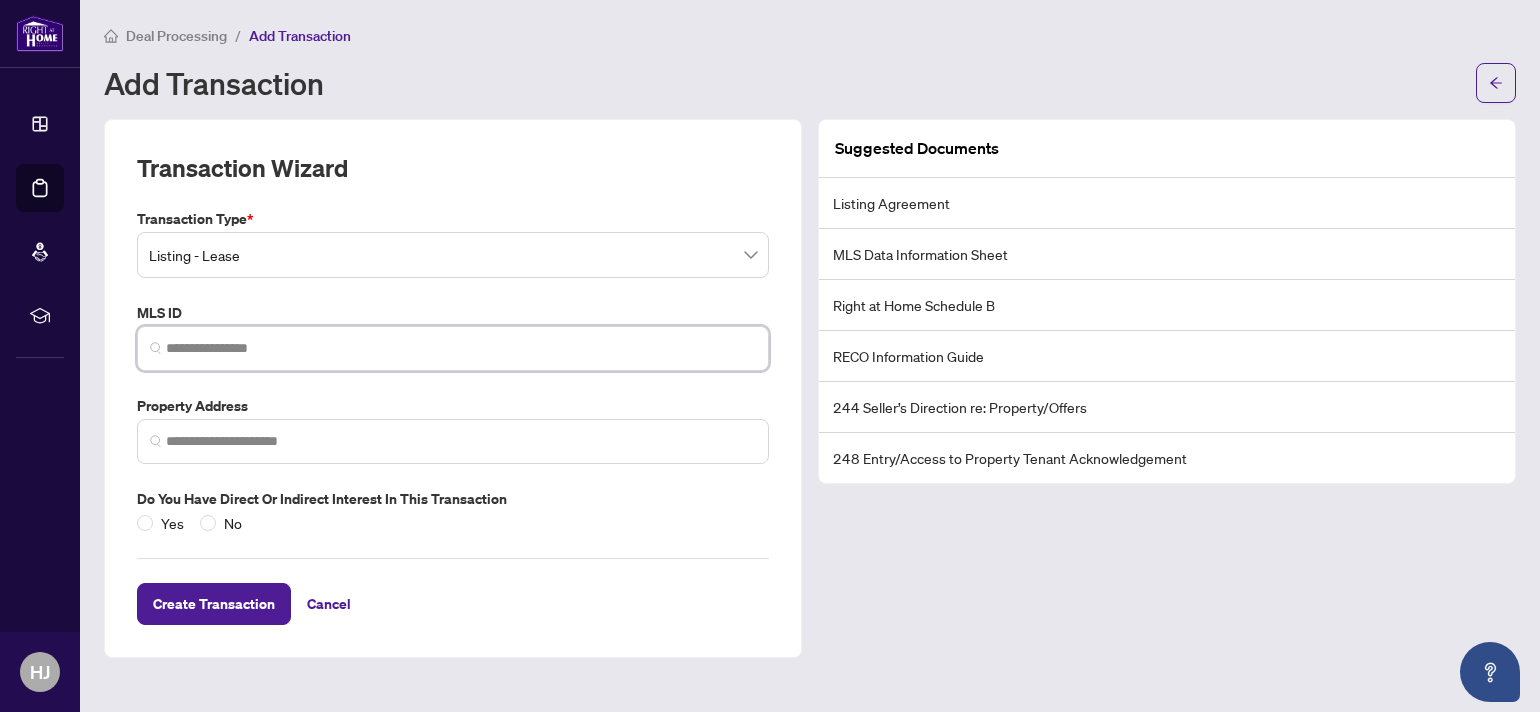 click at bounding box center [461, 348] 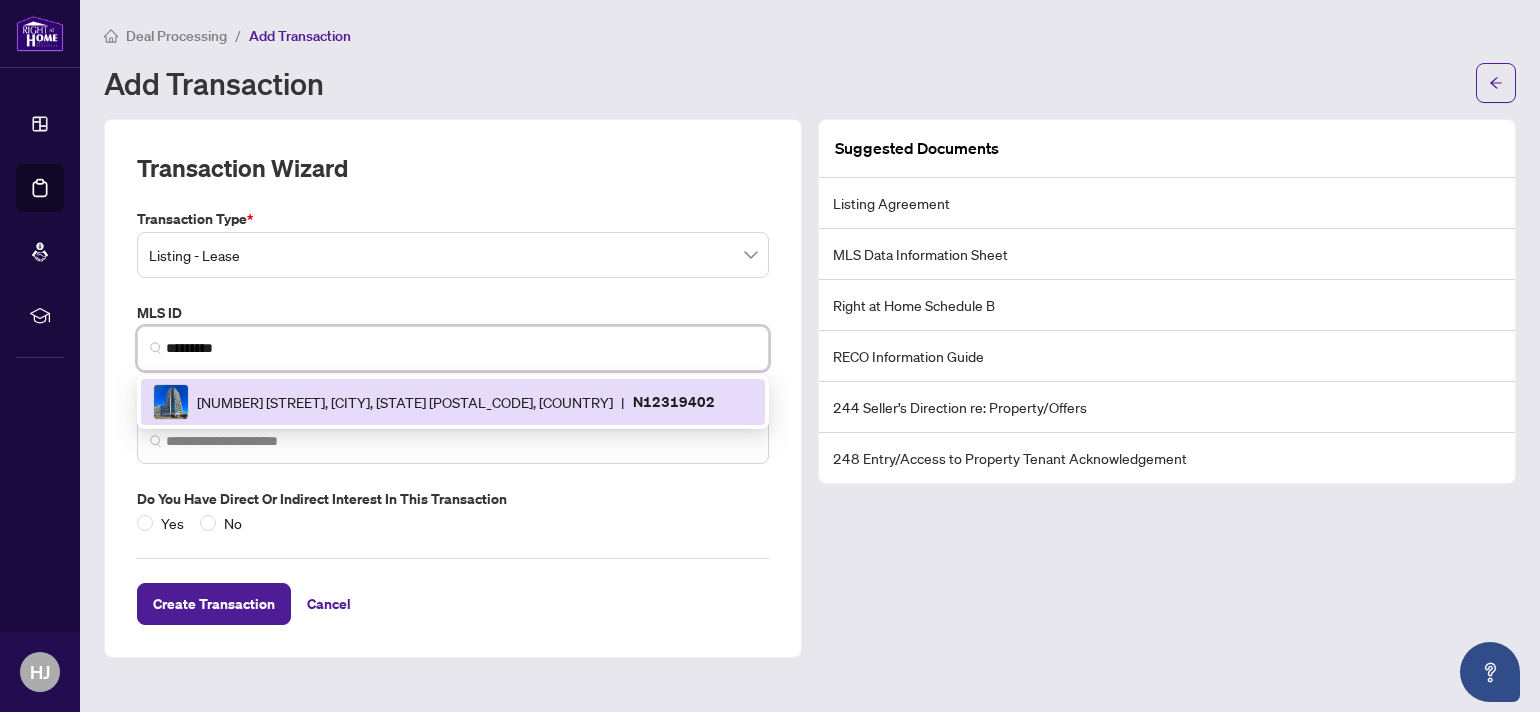 click at bounding box center [156, 441] 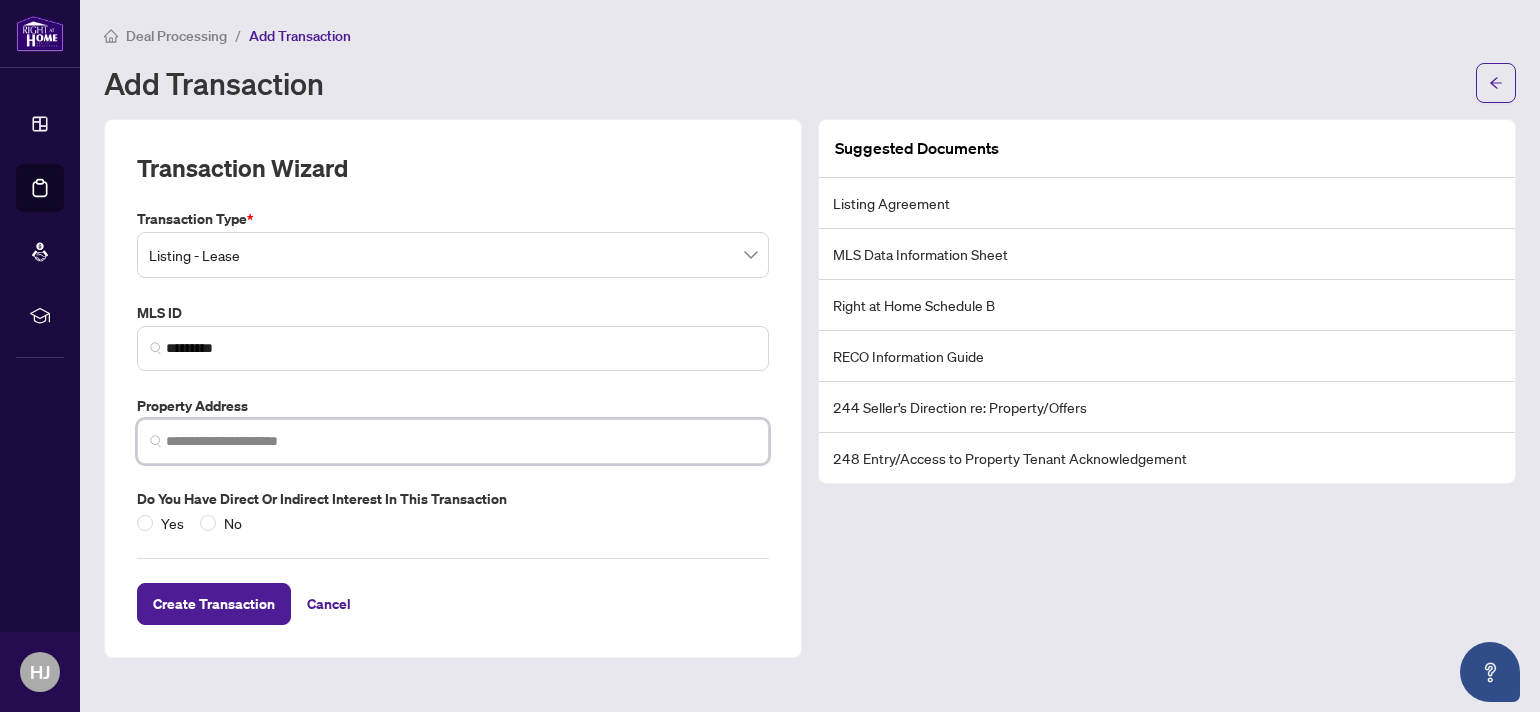 click at bounding box center [461, 441] 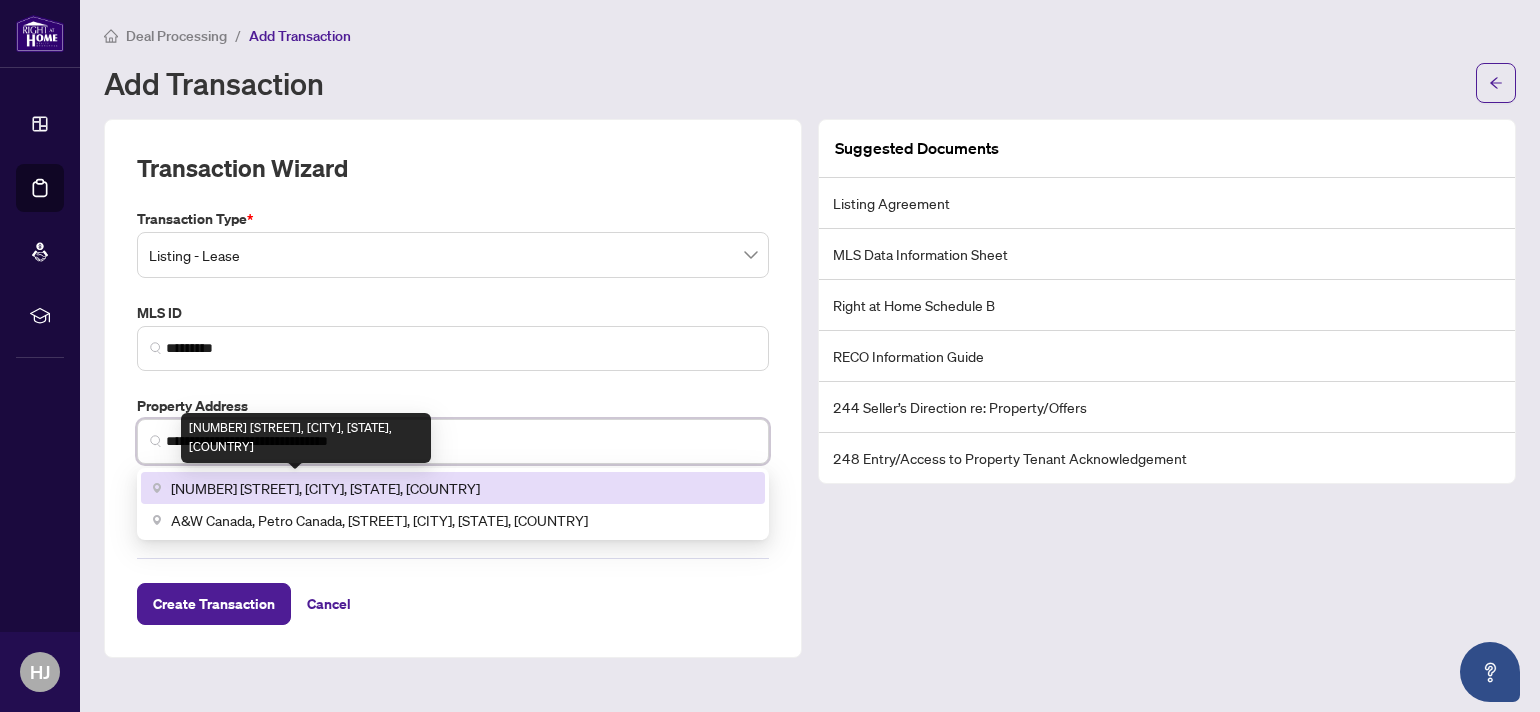 click on "[NUMBER] [STREET], [CITY], [STATE], [COUNTRY]" at bounding box center (325, 488) 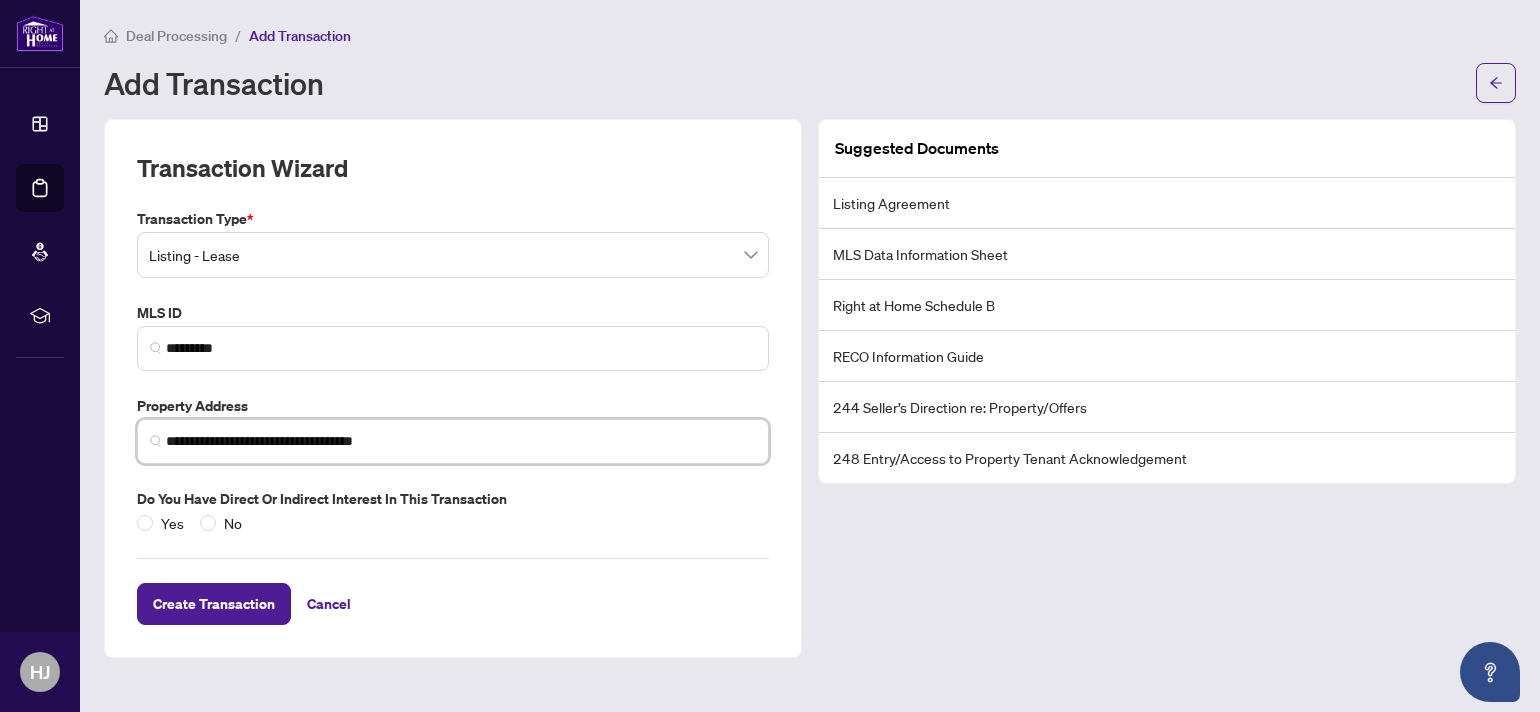 type on "**********" 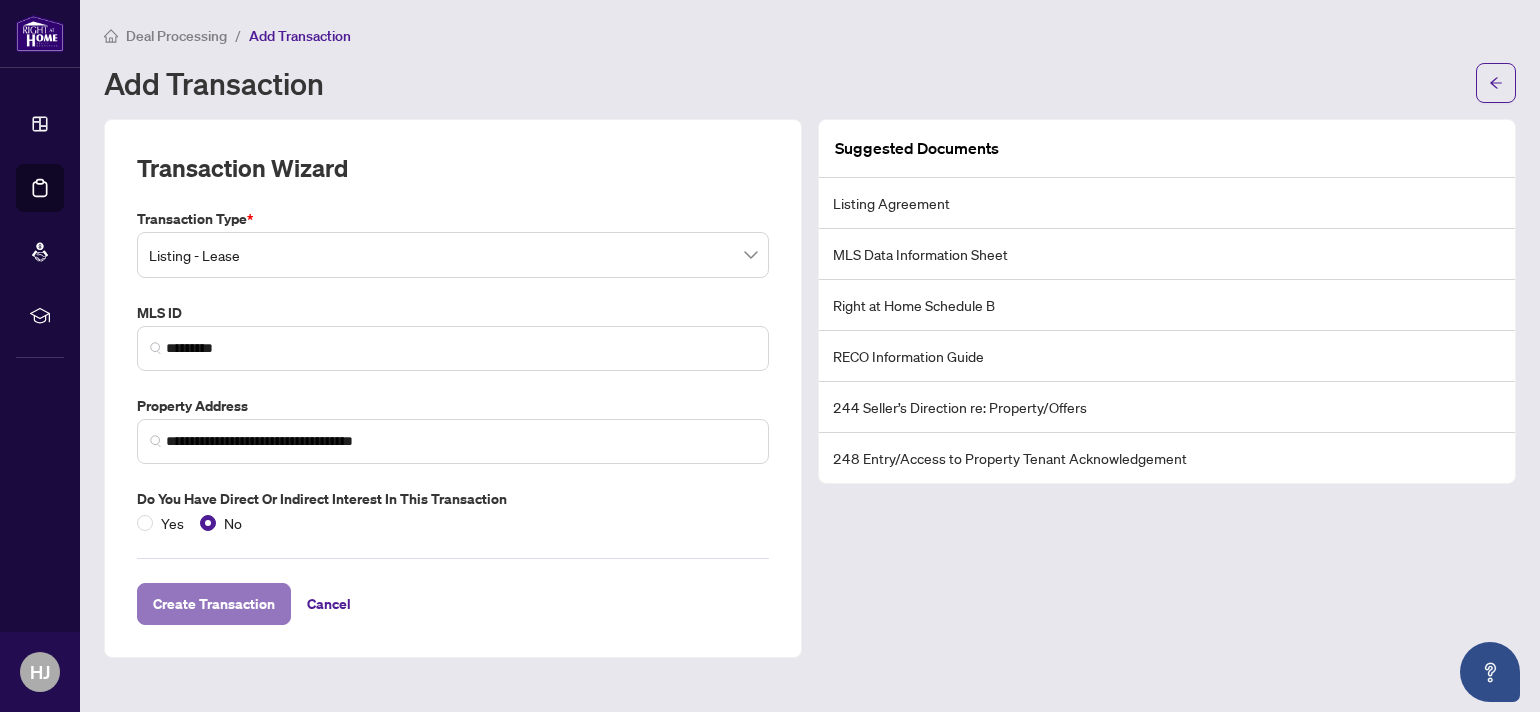 click on "Create Transaction" at bounding box center (214, 604) 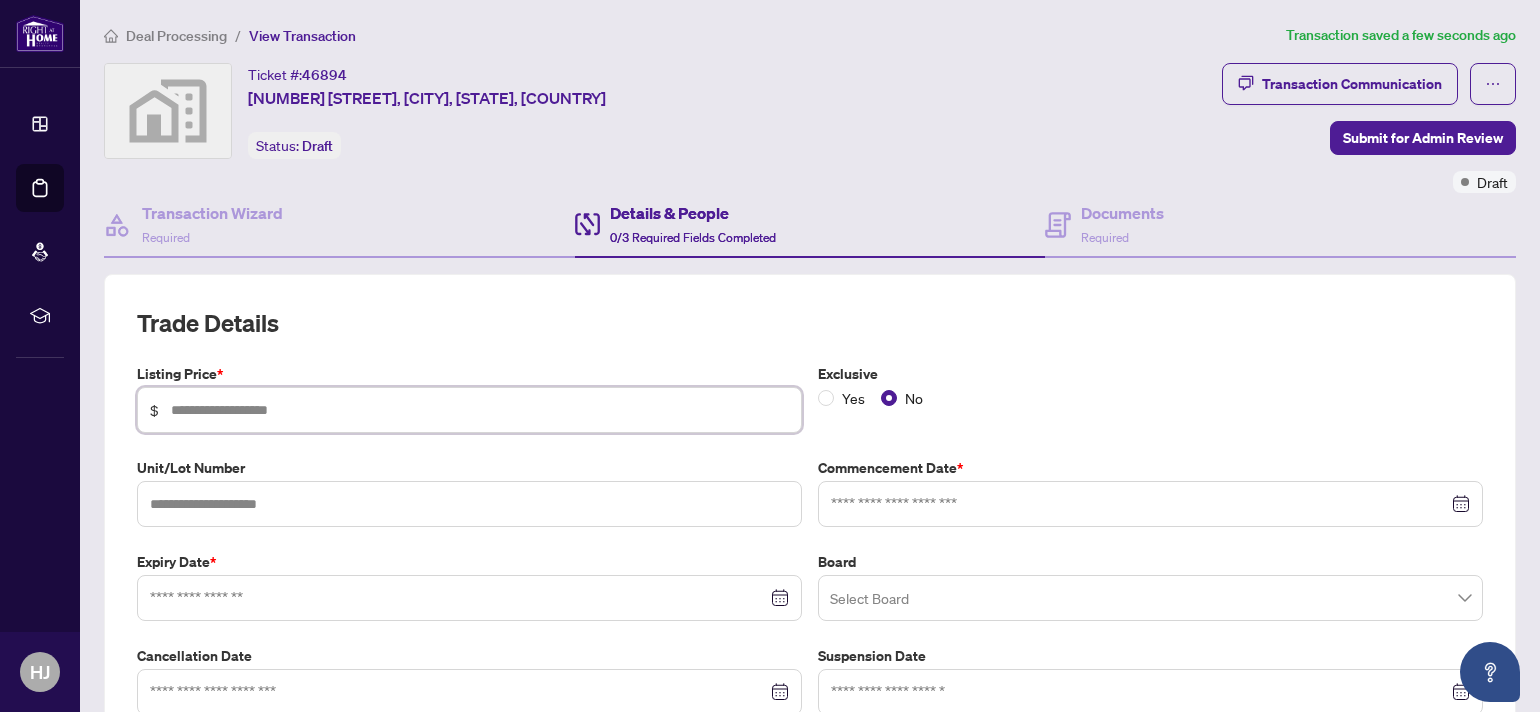 click at bounding box center (480, 410) 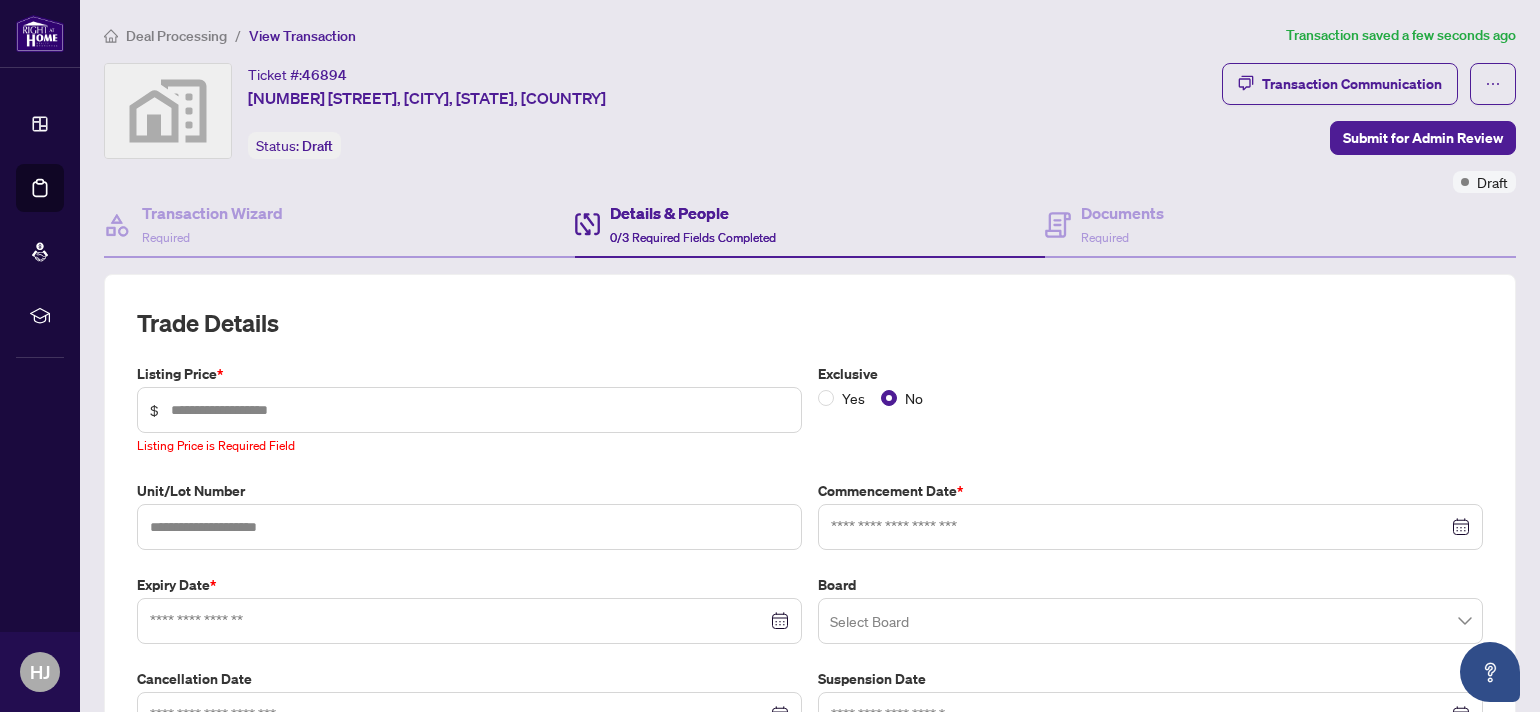 click on "$" at bounding box center (469, 410) 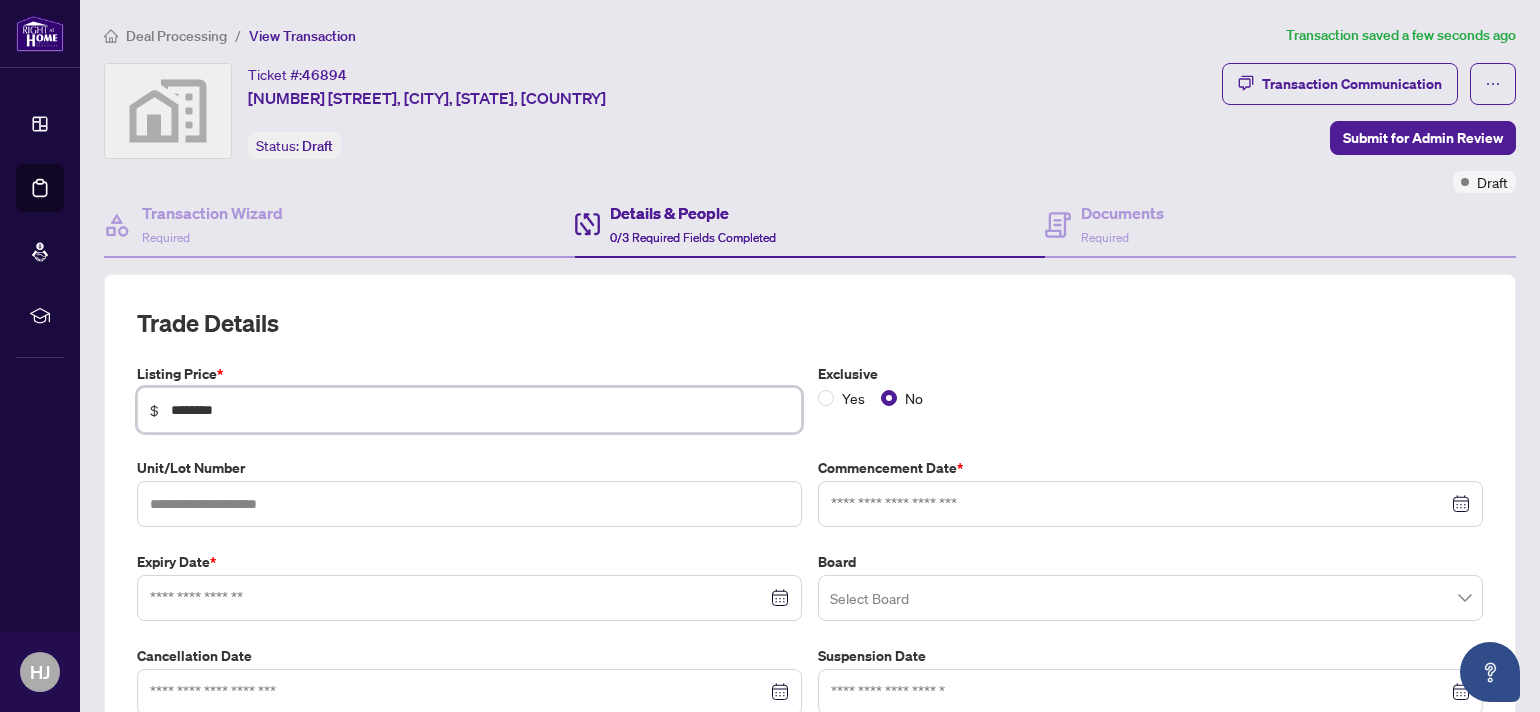 type on "********" 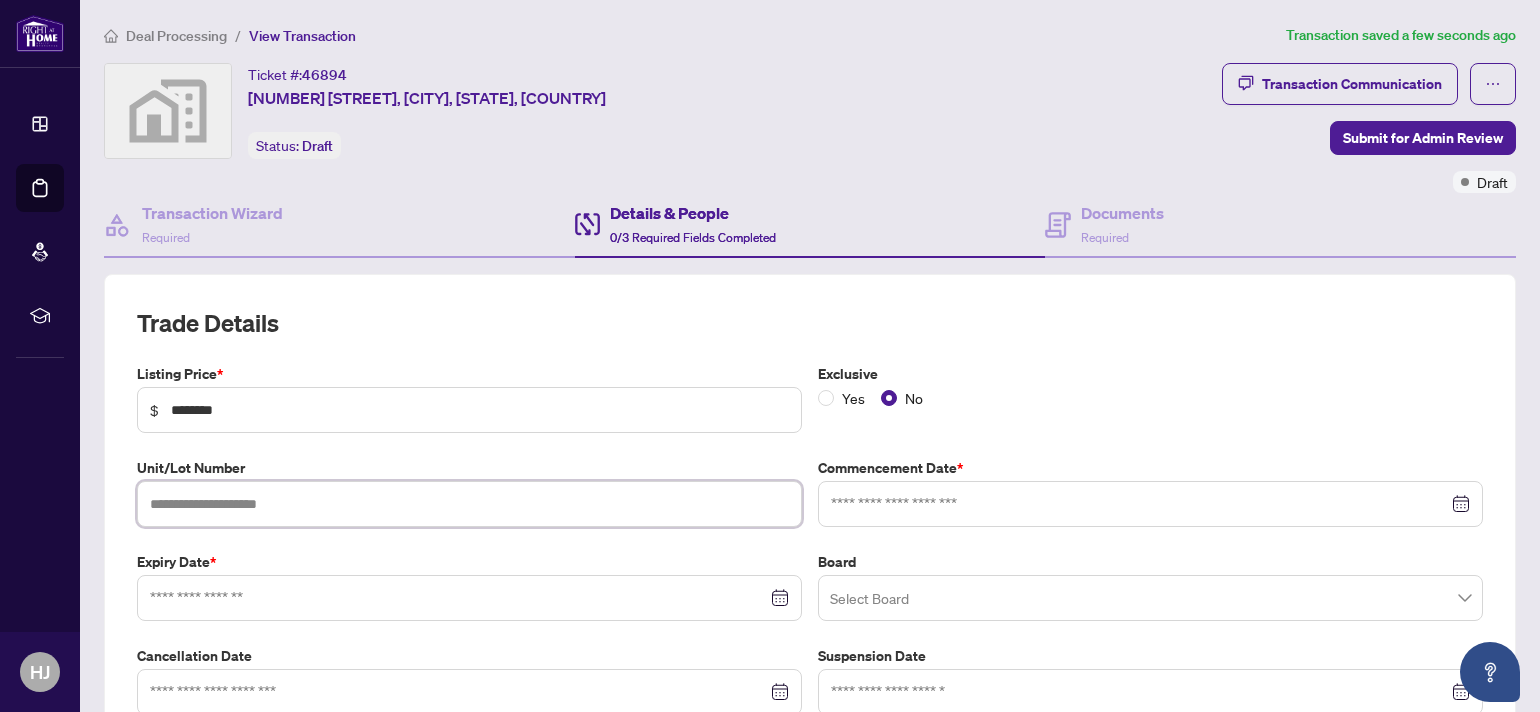 click at bounding box center [469, 504] 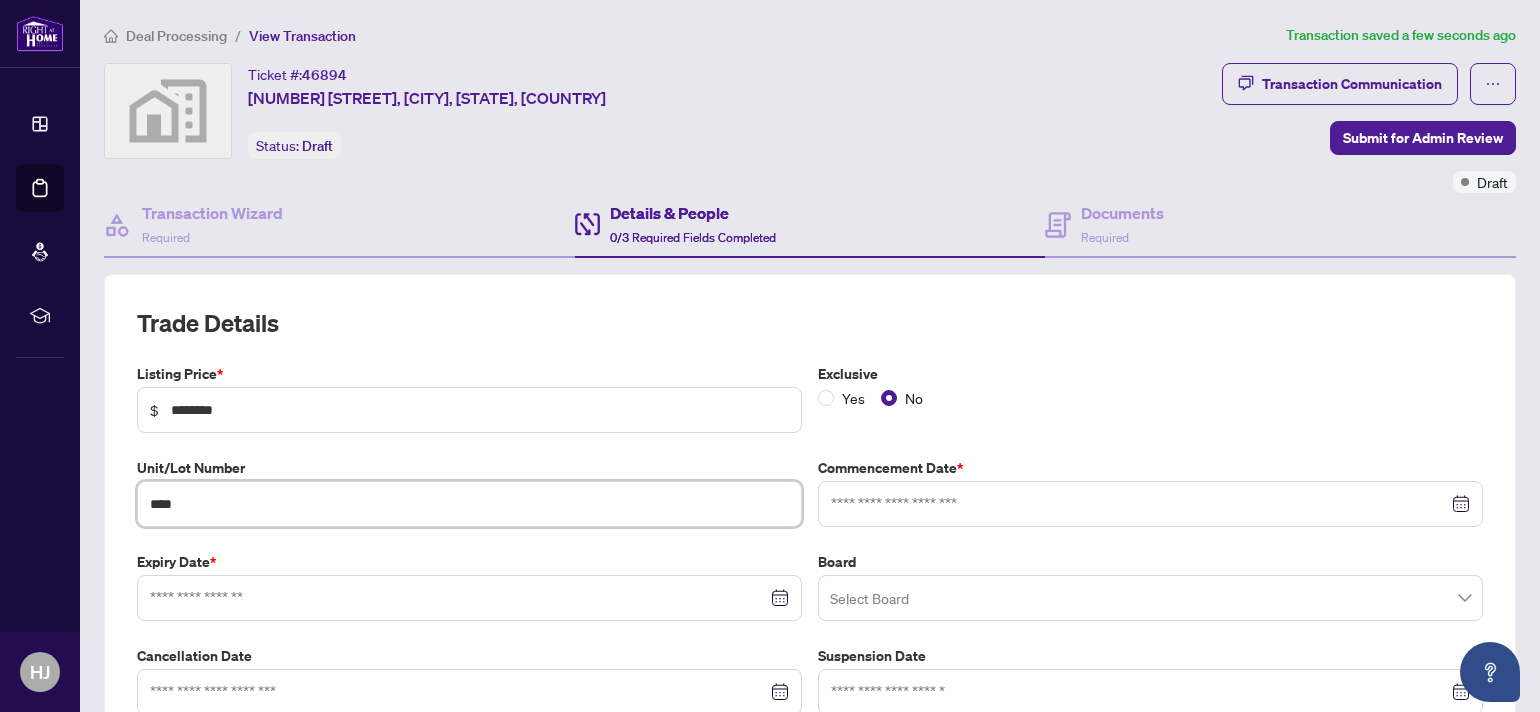 click on "****" at bounding box center (469, 504) 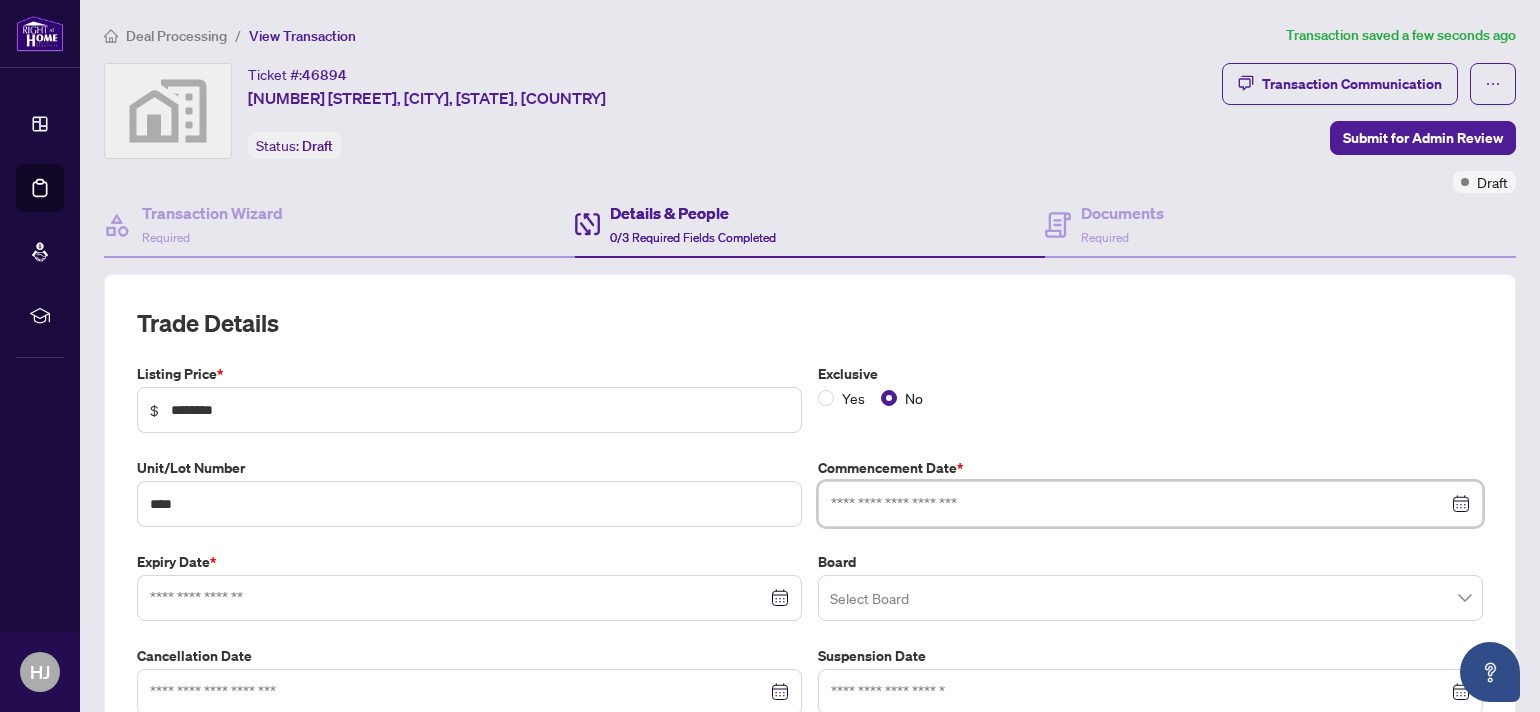 click at bounding box center [1139, 504] 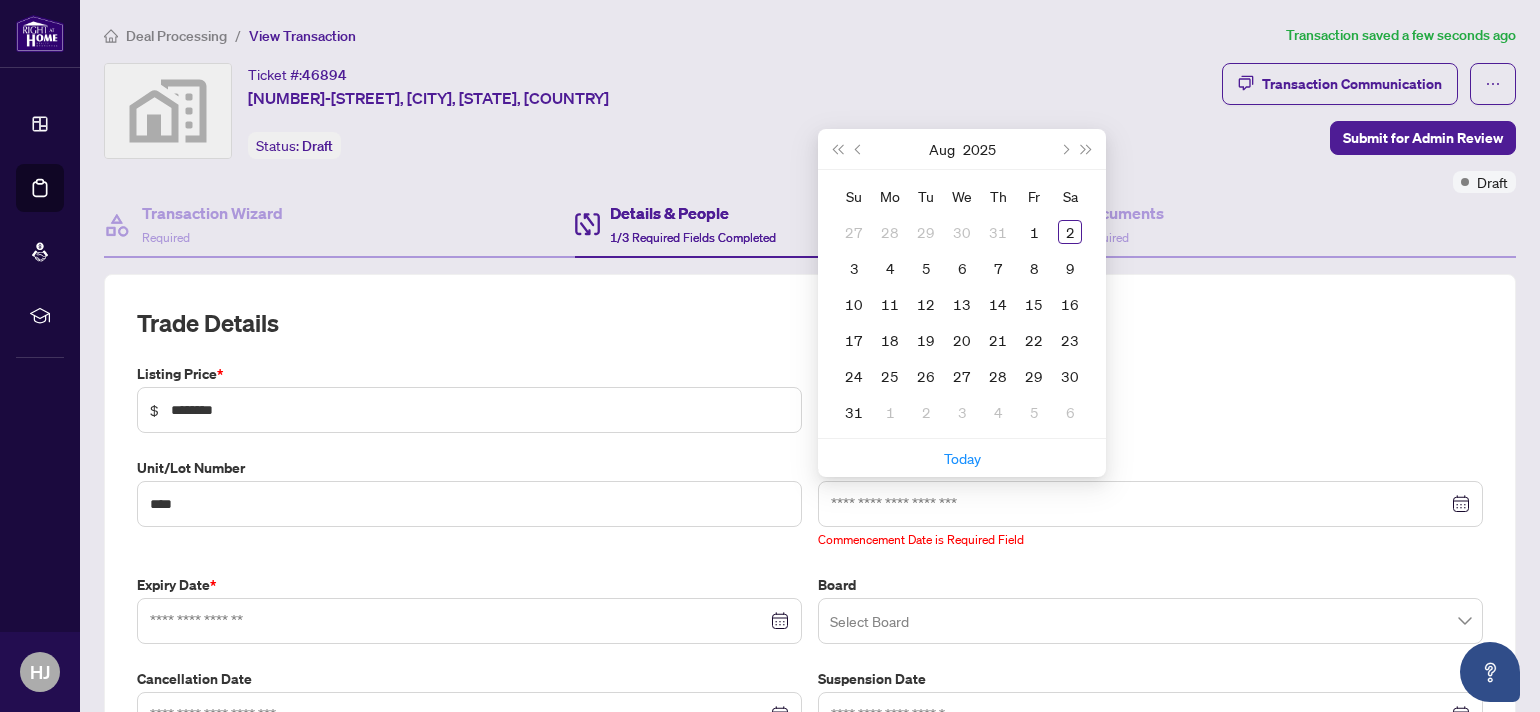 drag, startPoint x: 862, startPoint y: 495, endPoint x: 1228, endPoint y: 332, distance: 400.6557 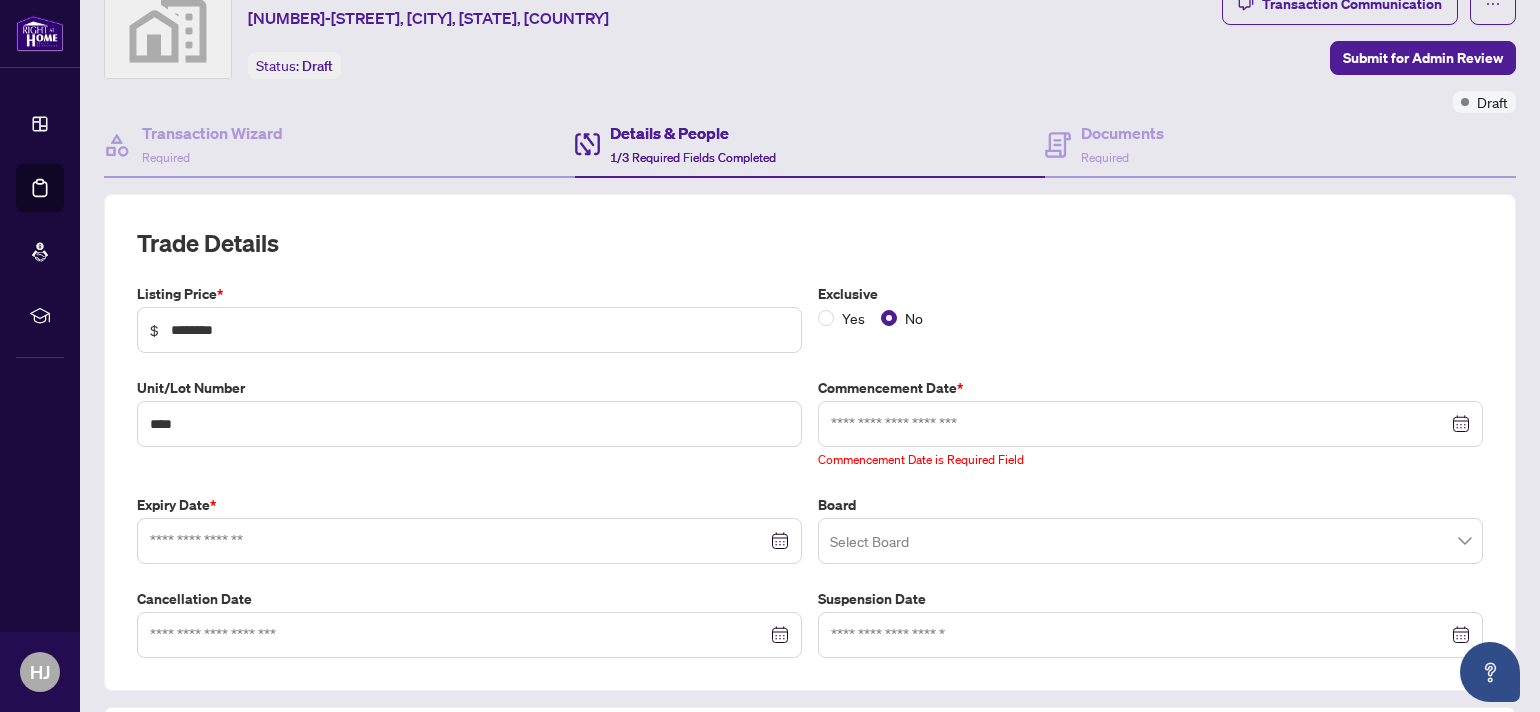 scroll, scrollTop: 92, scrollLeft: 0, axis: vertical 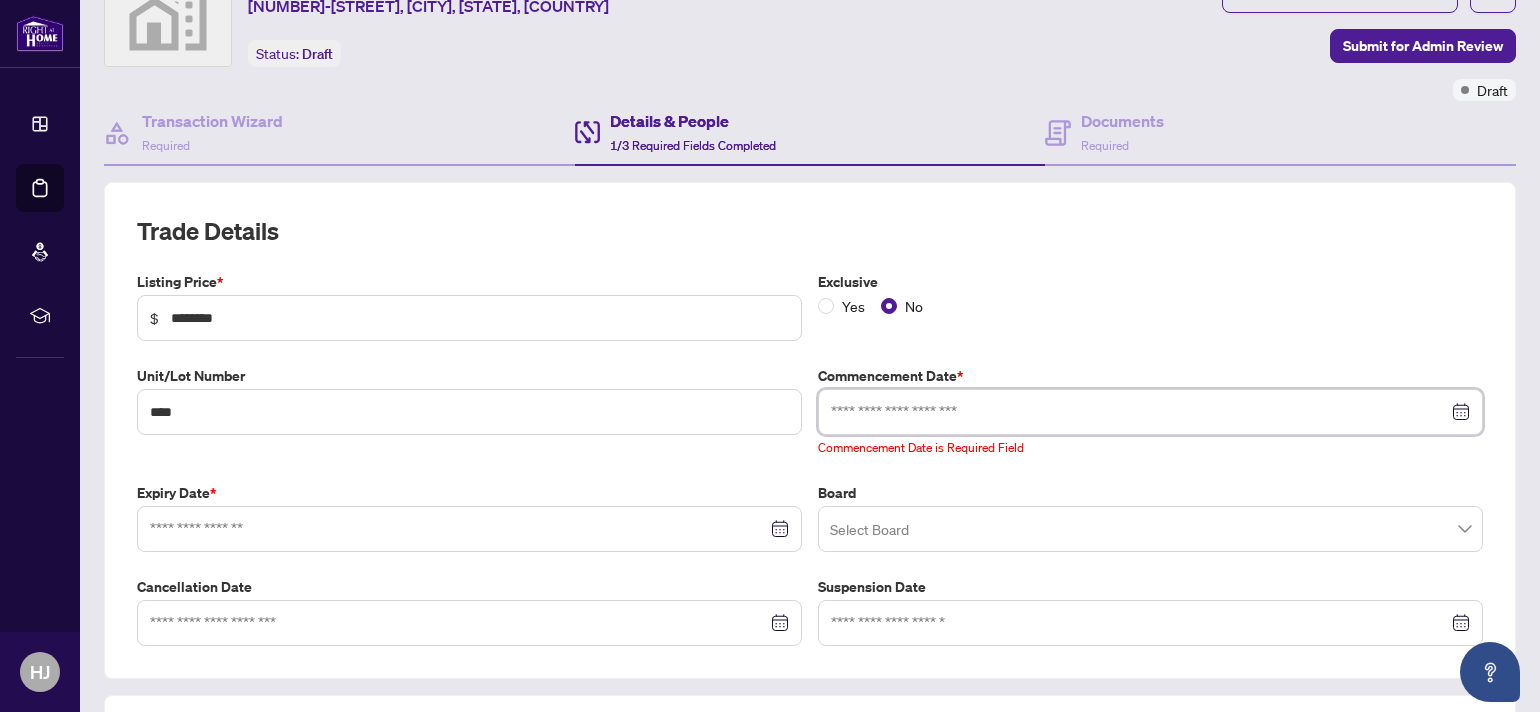 click at bounding box center [1139, 412] 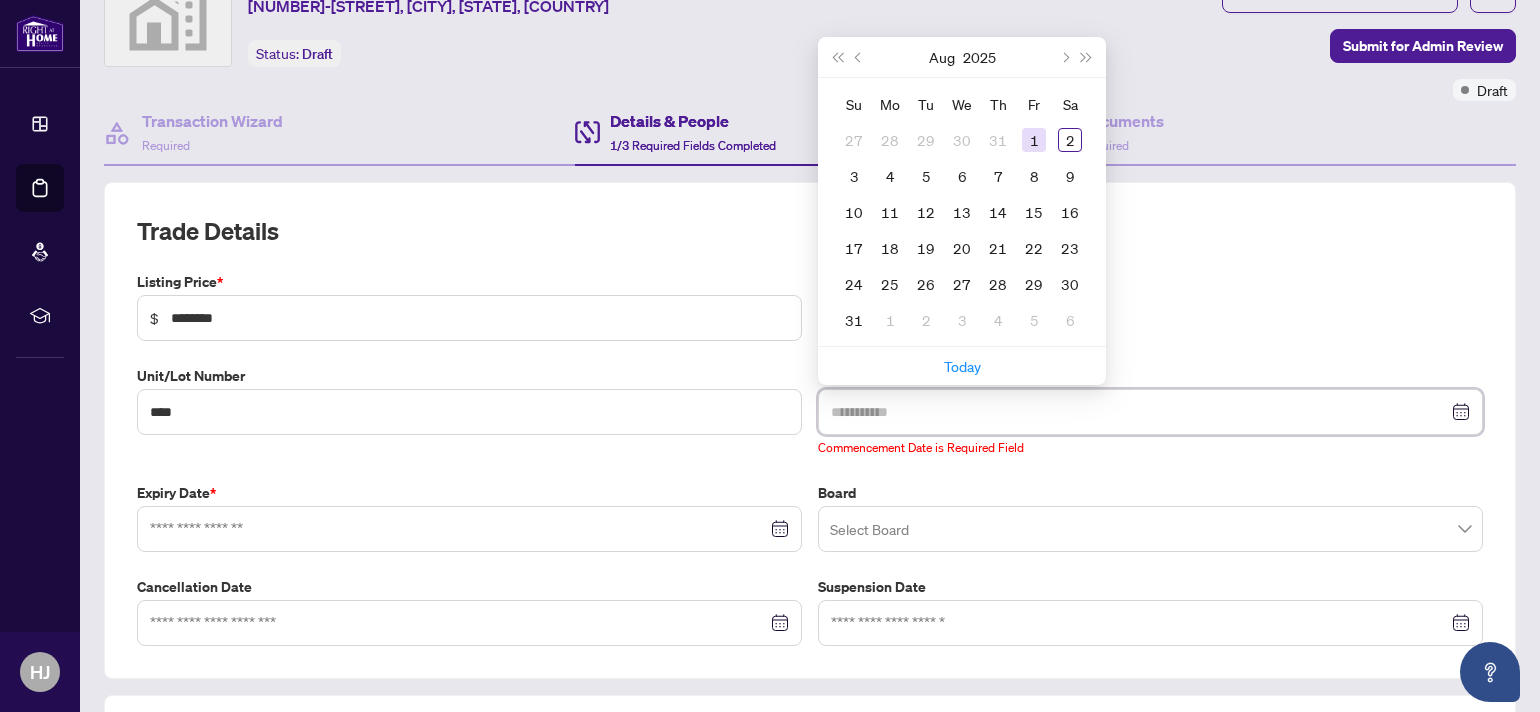type on "**********" 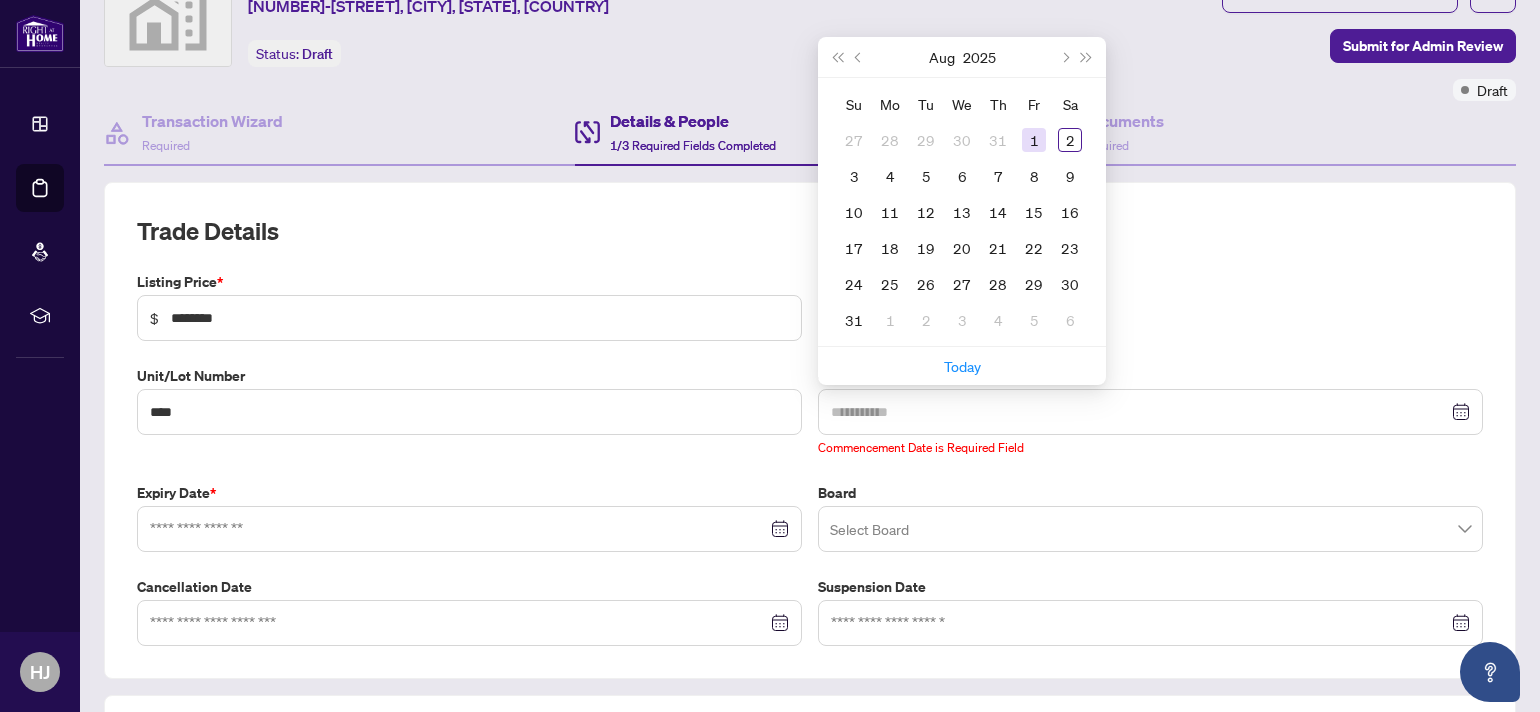 click on "1" at bounding box center (1034, 140) 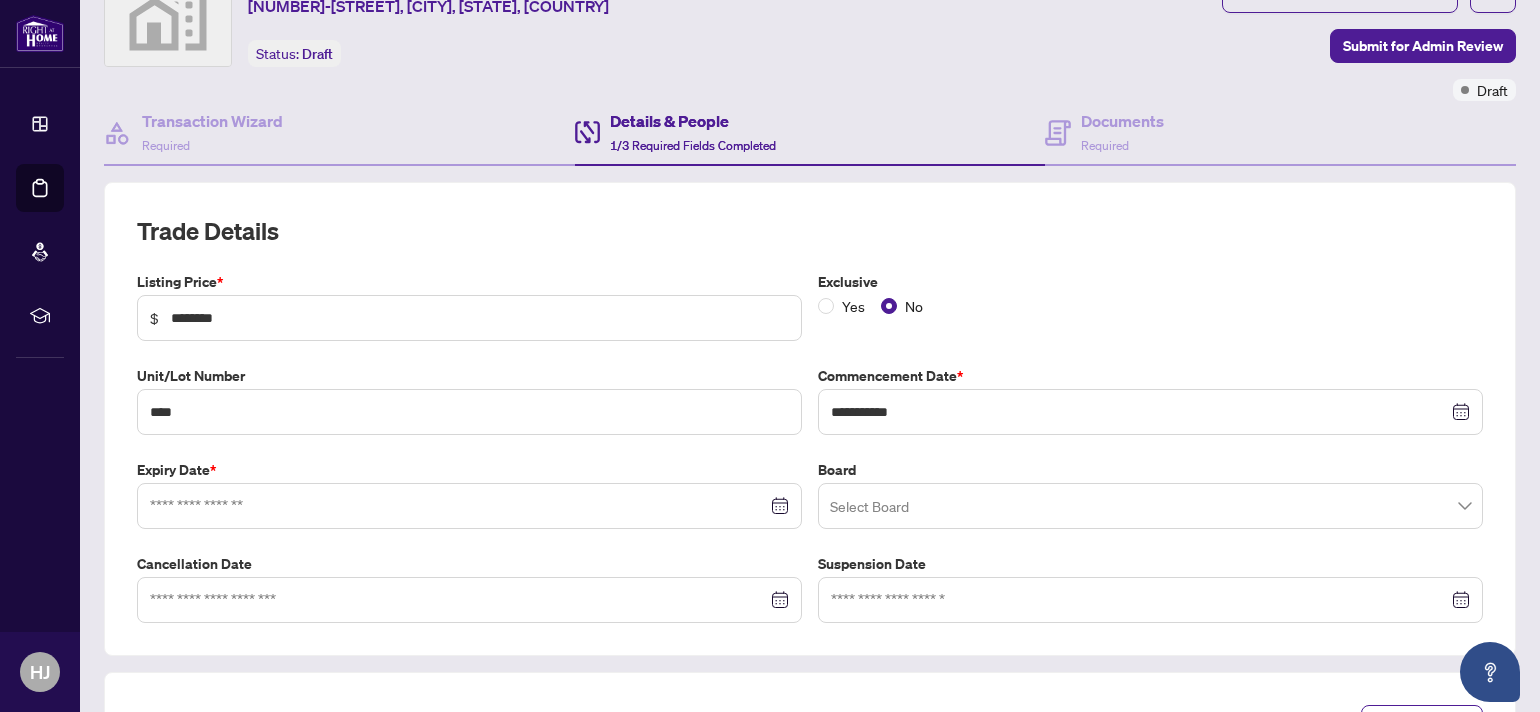 click on "Details & People 1/3 Required Fields Completed" at bounding box center (810, 133) 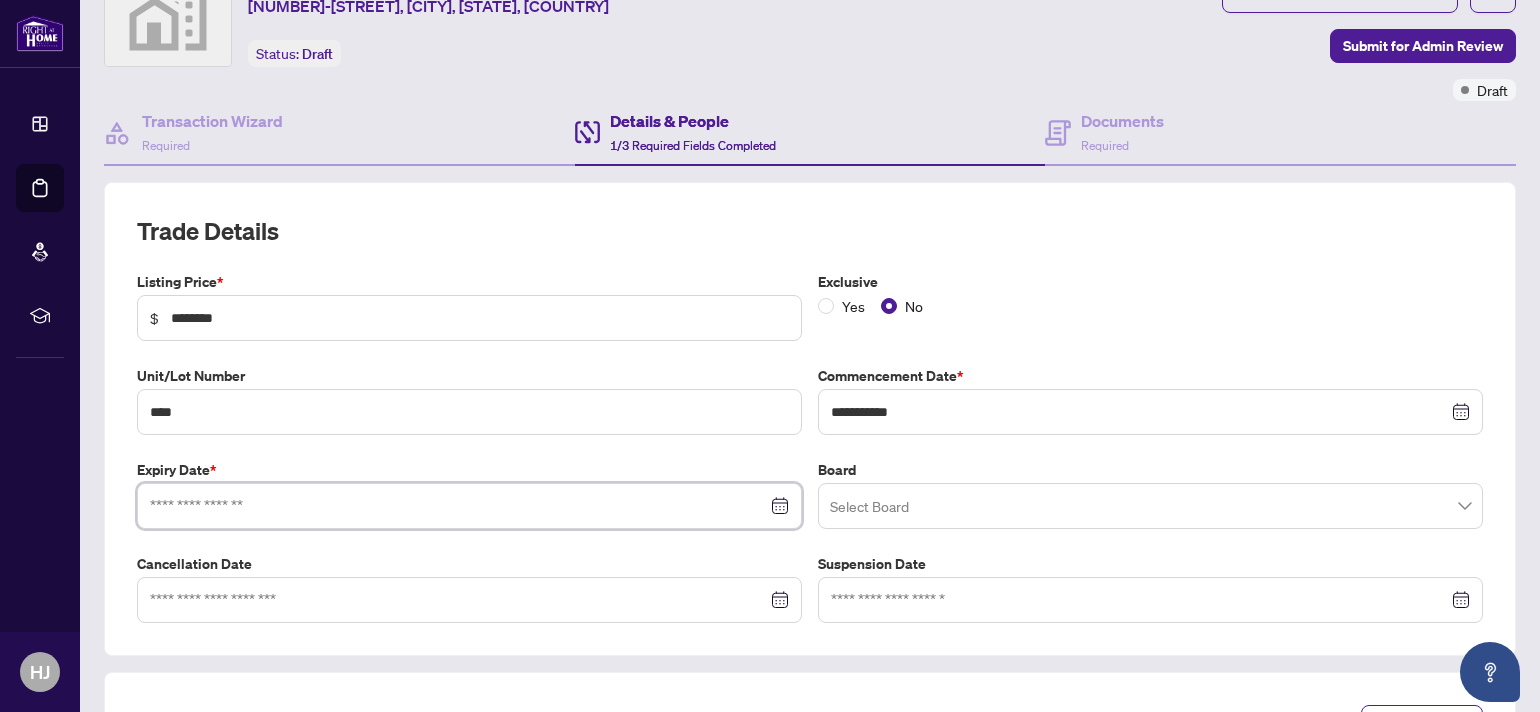 click at bounding box center (458, 506) 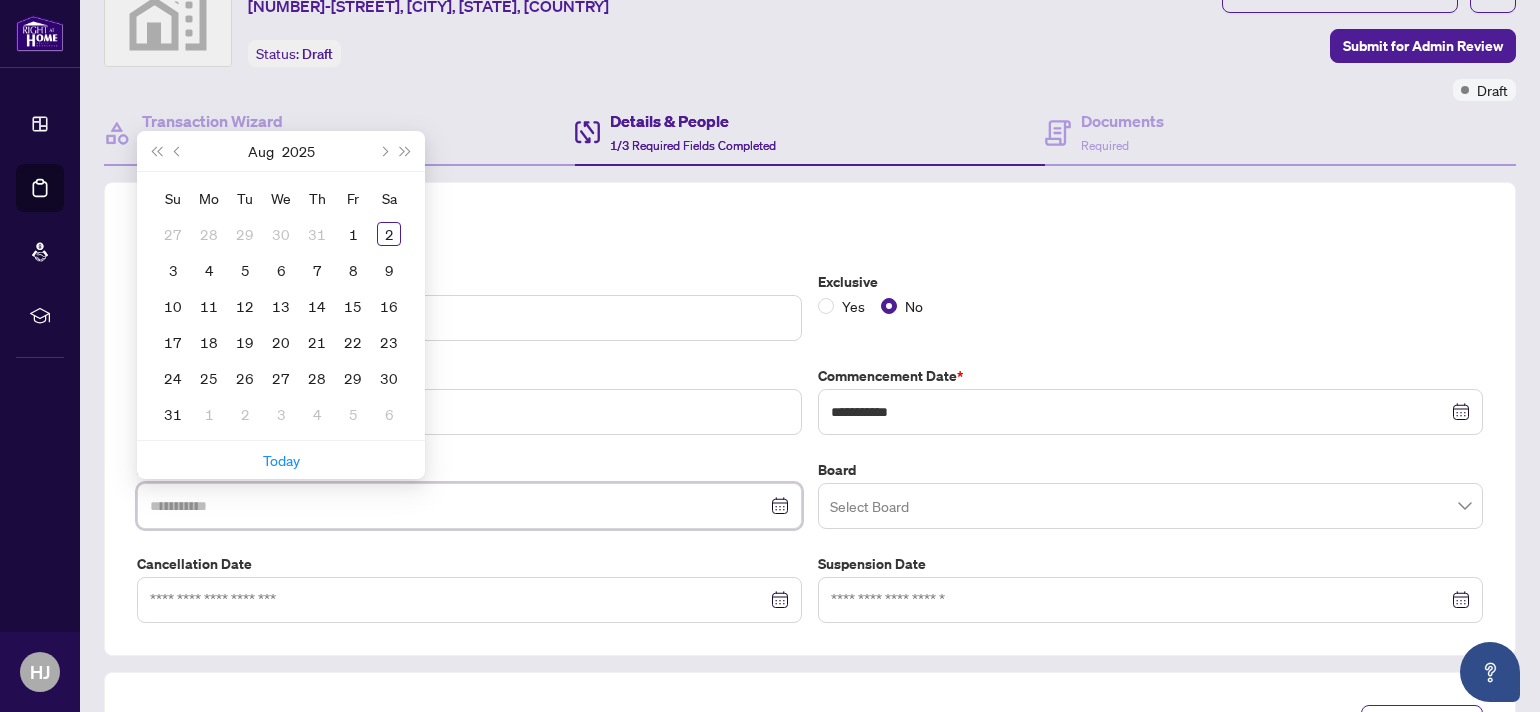 type on "**********" 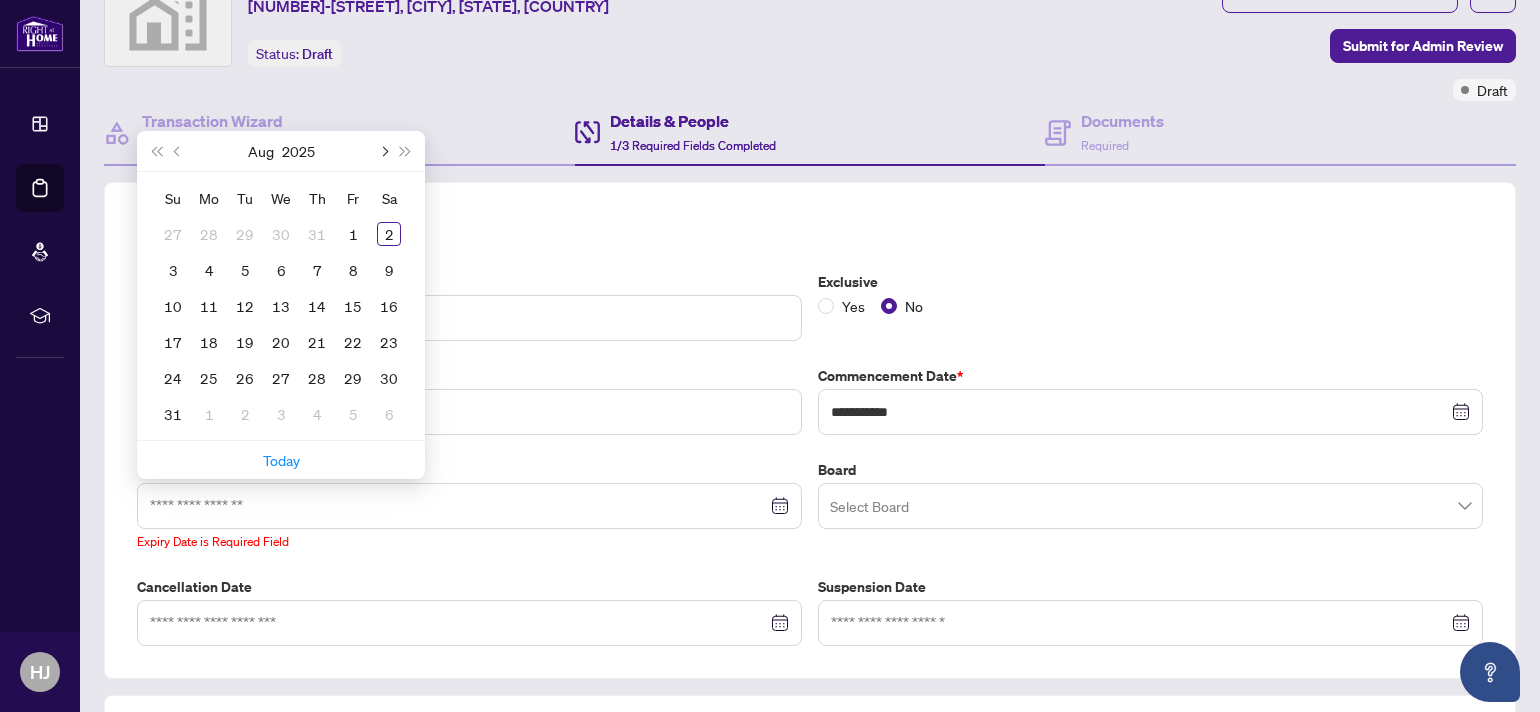 click at bounding box center [383, 151] 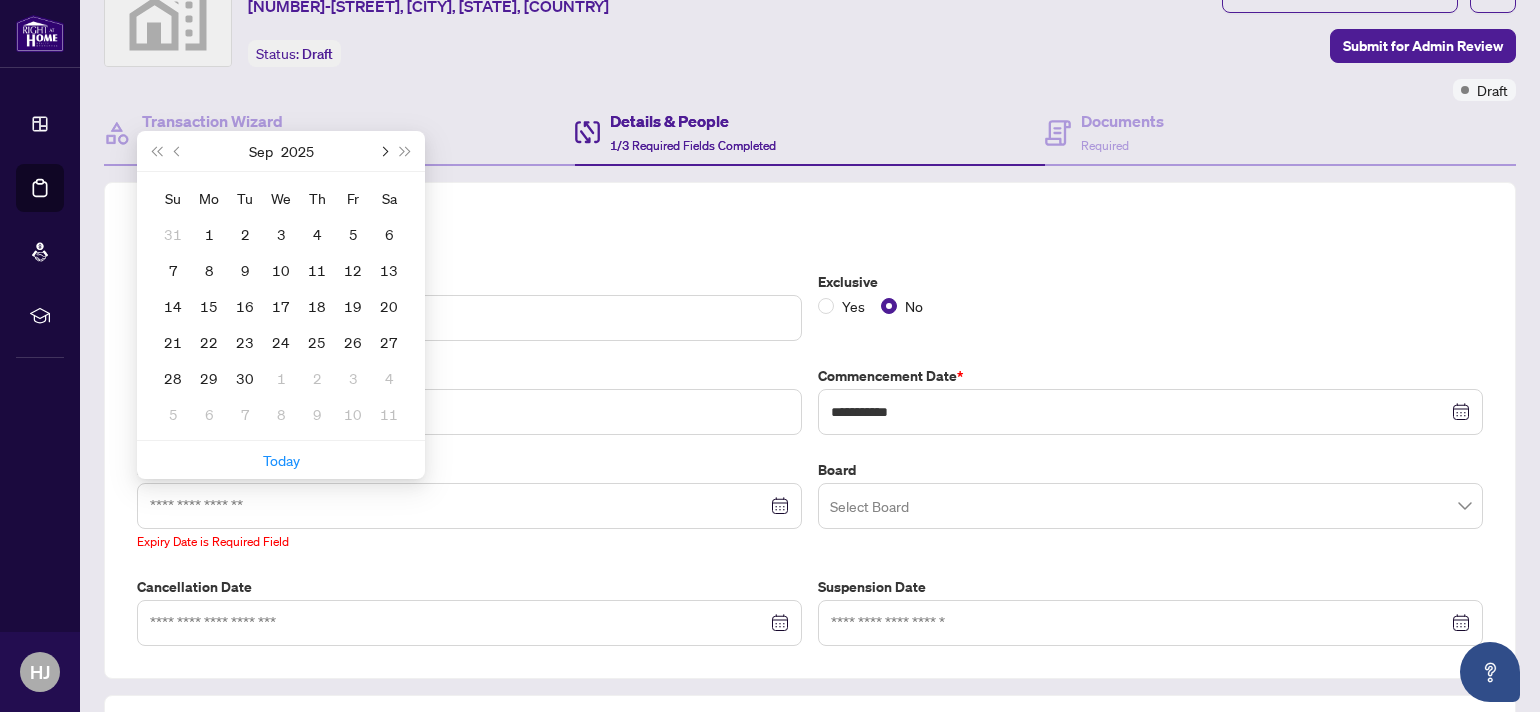 click at bounding box center (383, 151) 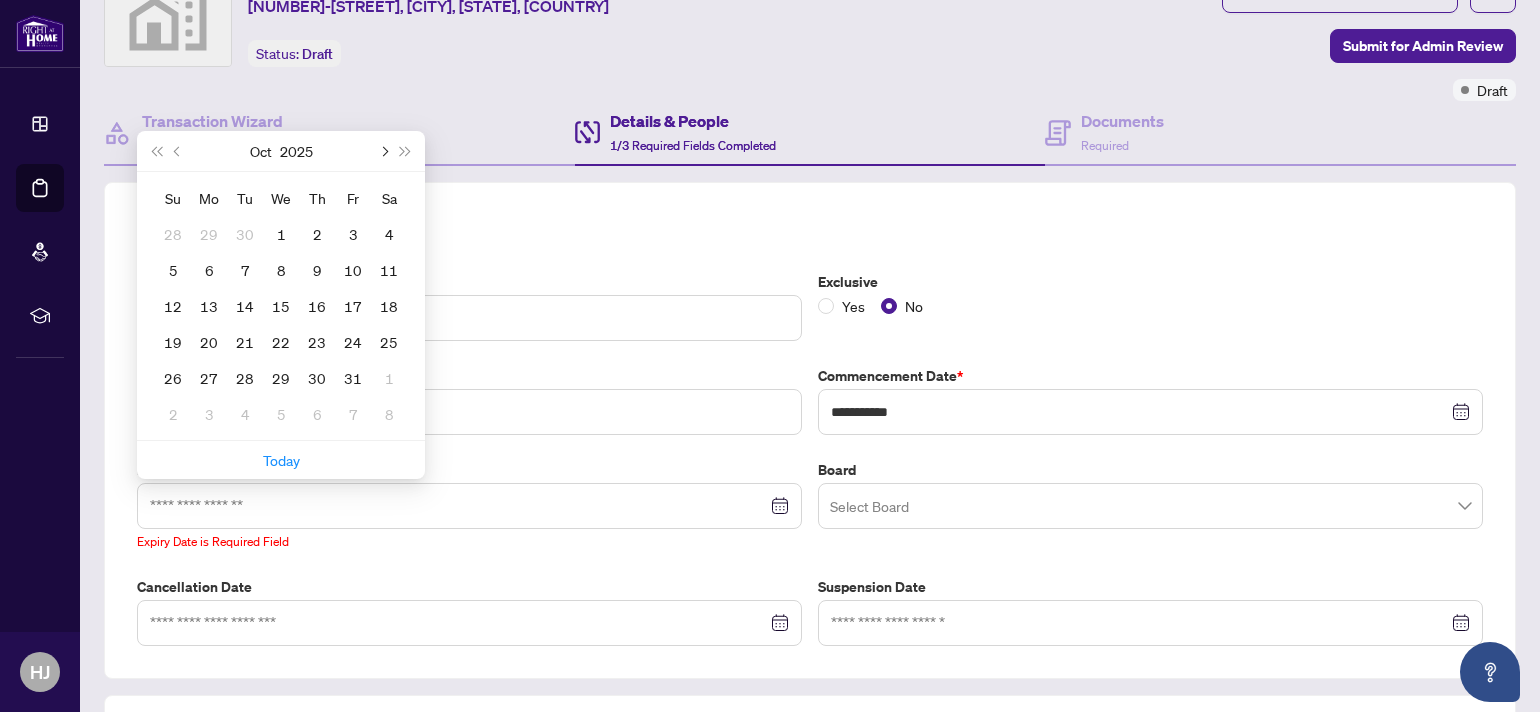 click at bounding box center (383, 151) 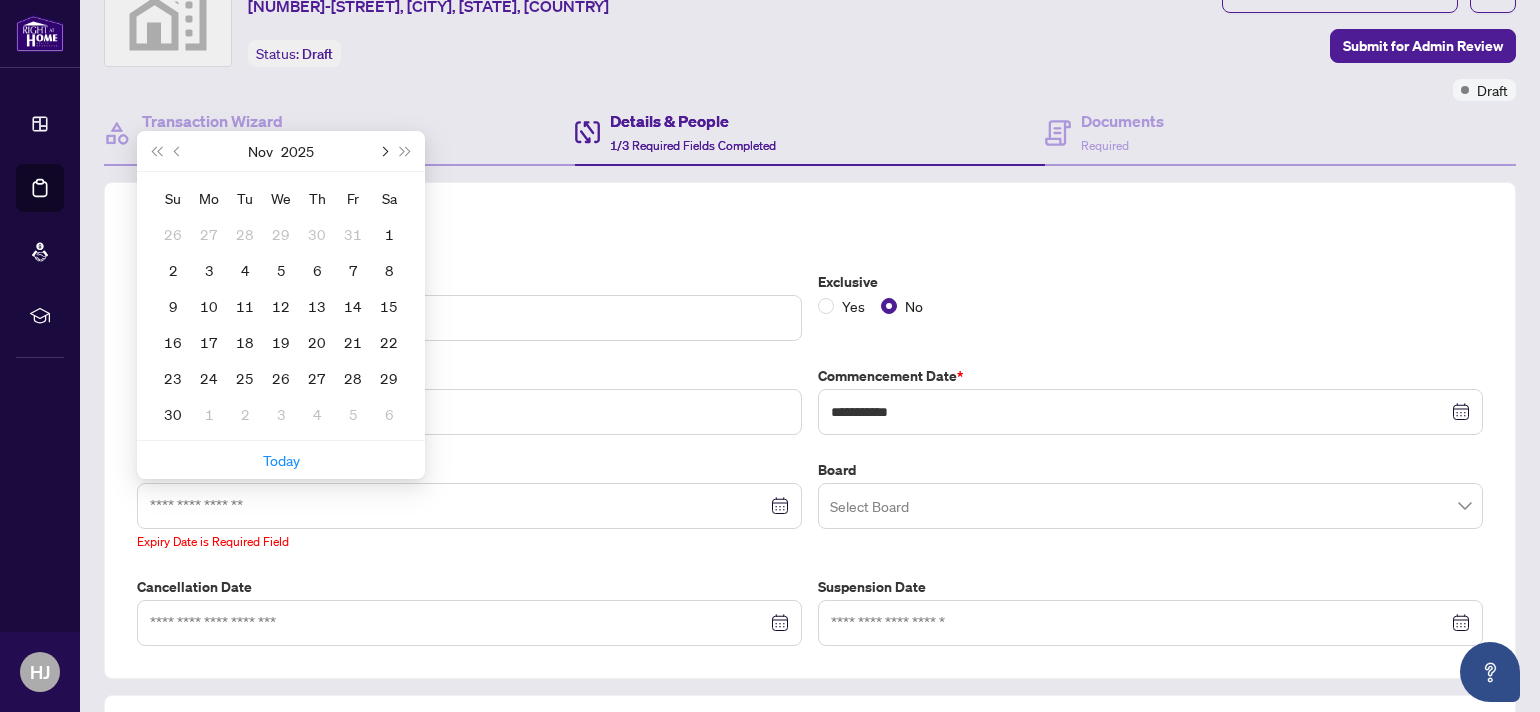 click at bounding box center (383, 151) 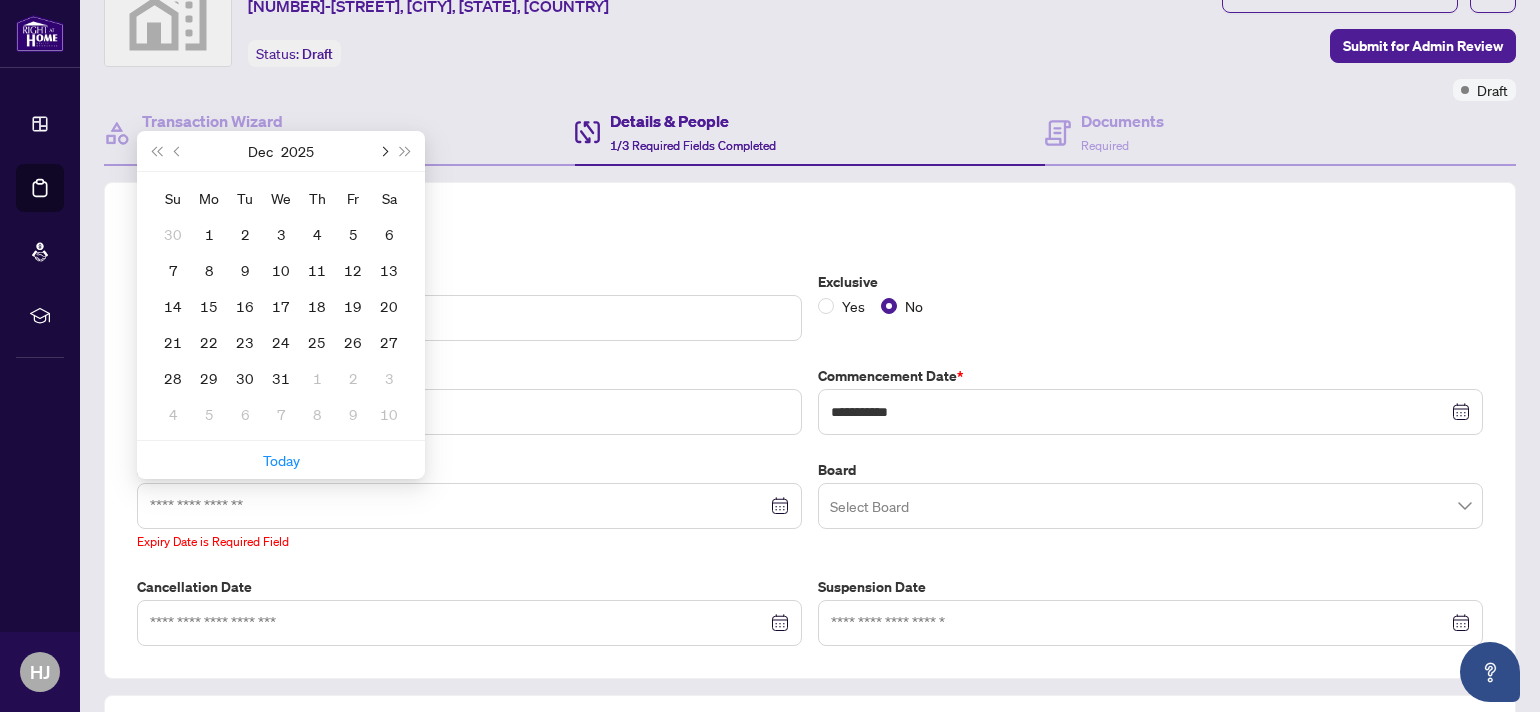click at bounding box center [383, 151] 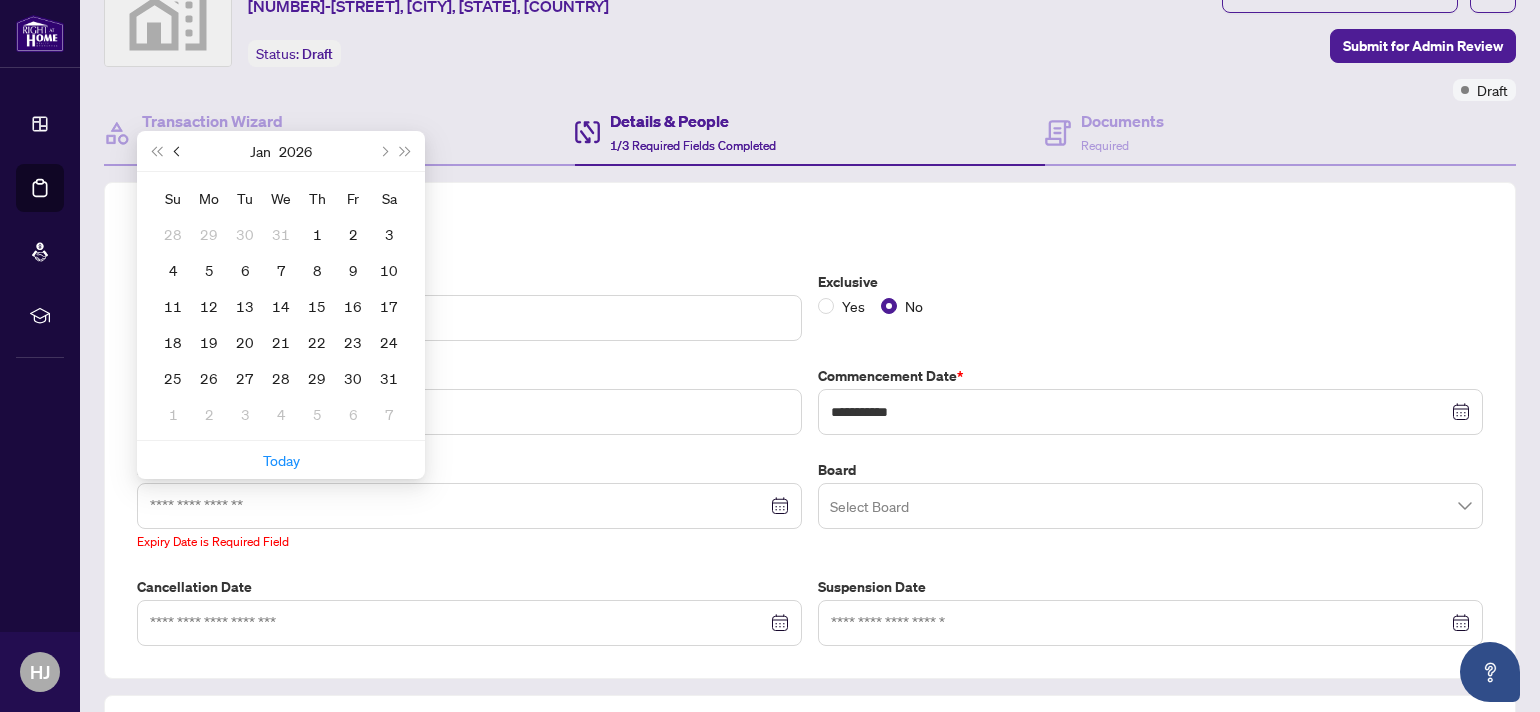 click at bounding box center (178, 151) 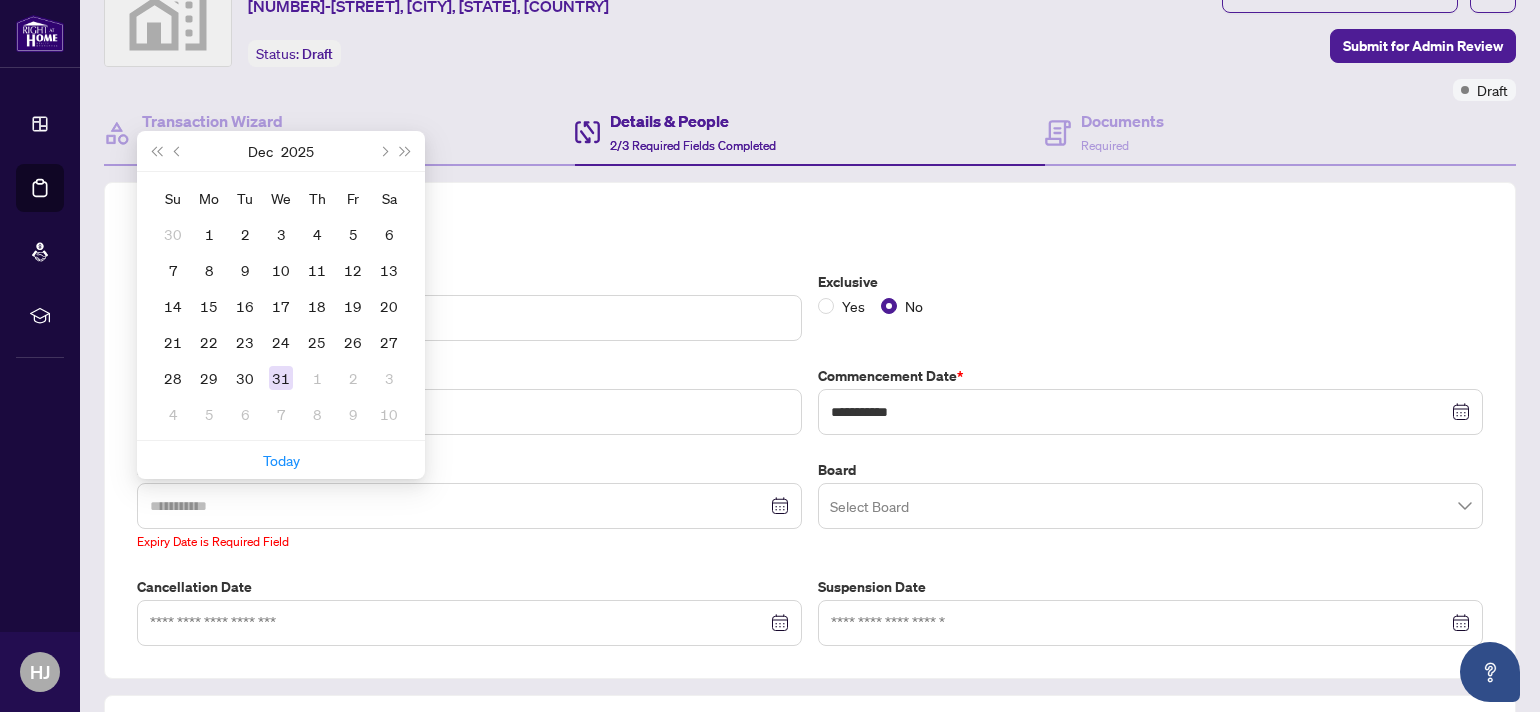 type on "**********" 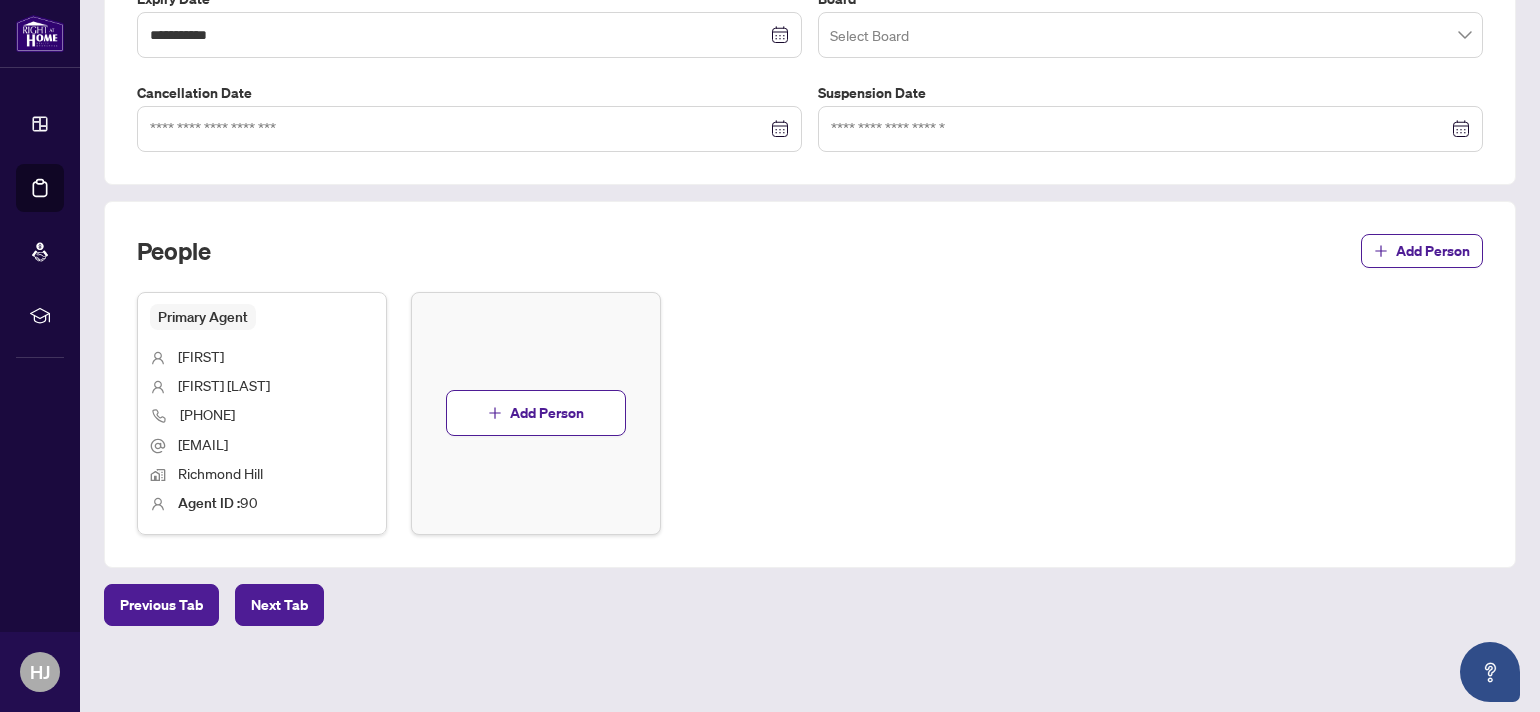 scroll, scrollTop: 564, scrollLeft: 0, axis: vertical 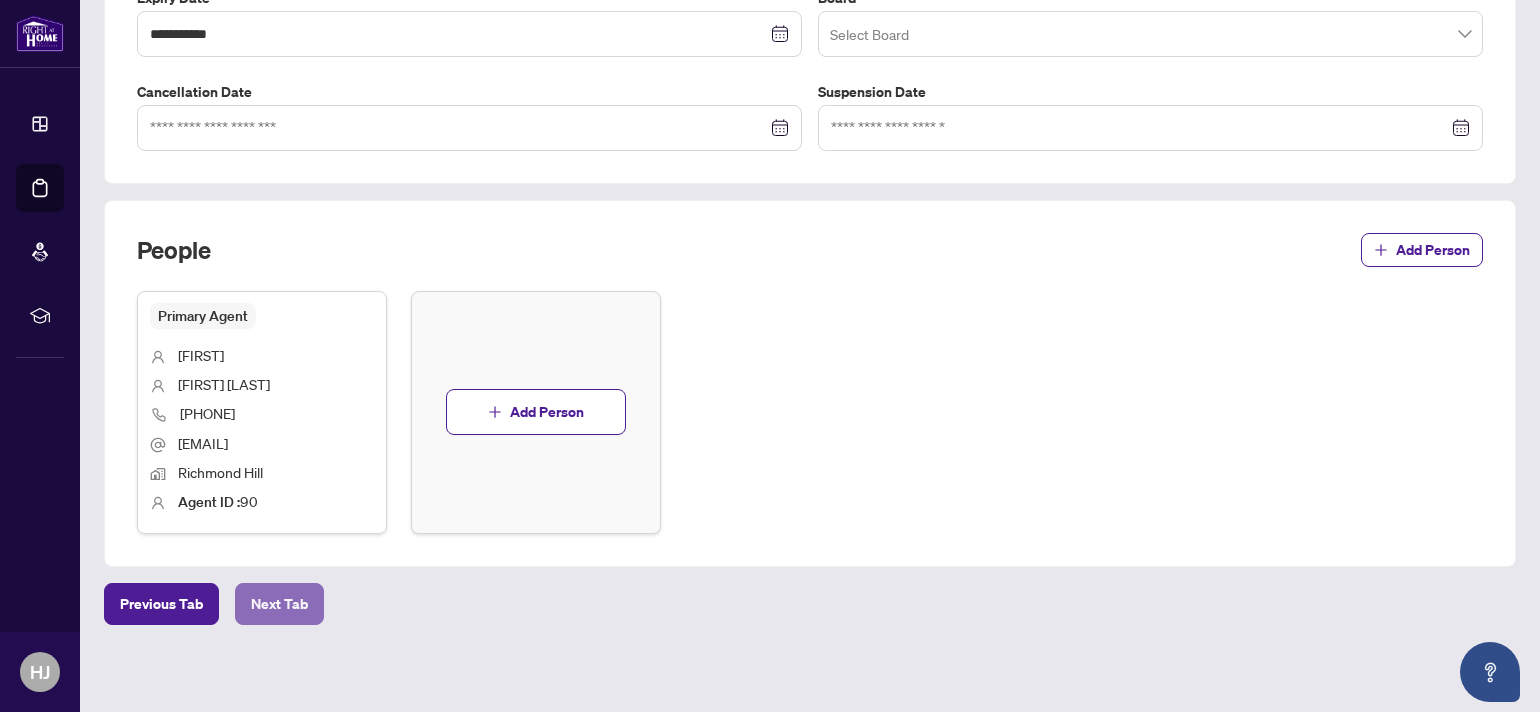 click on "Next Tab" at bounding box center (279, 604) 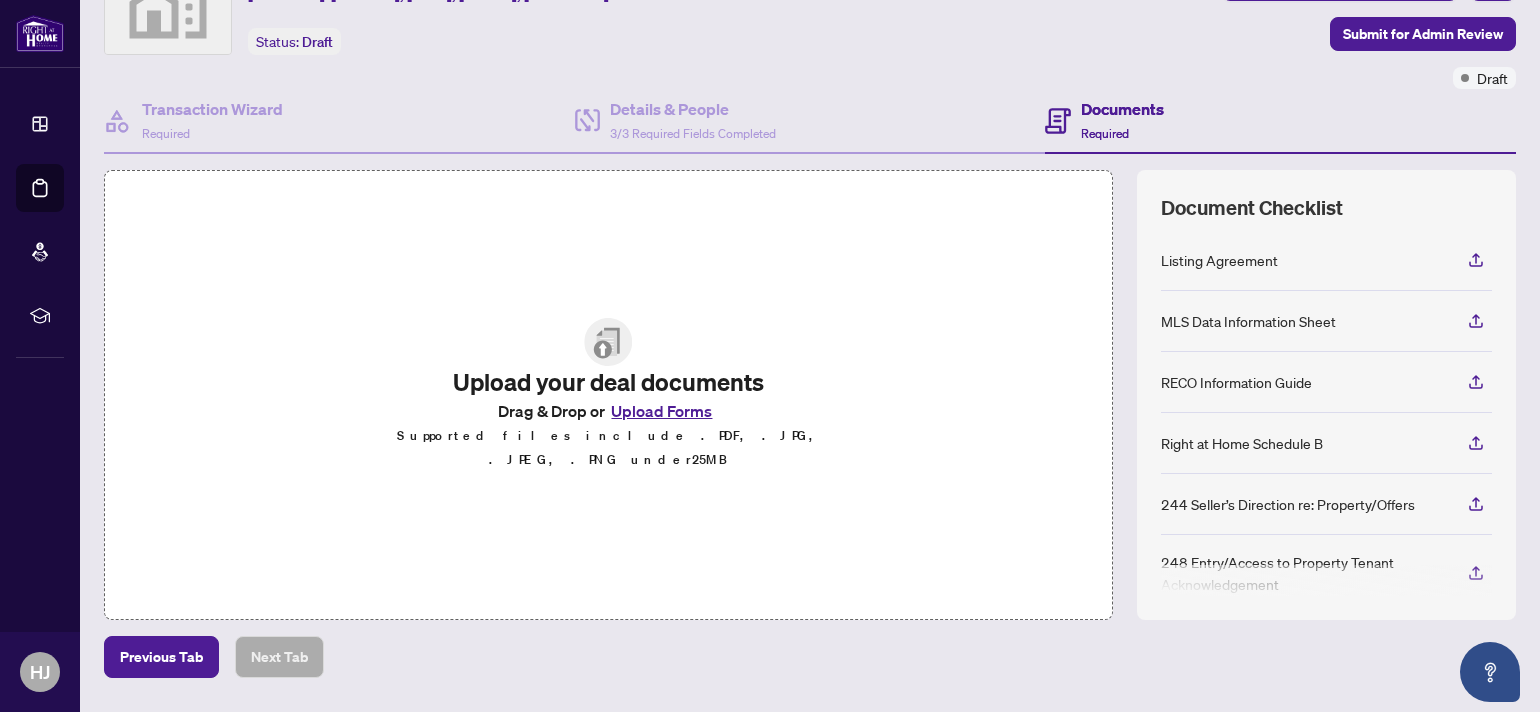 scroll, scrollTop: 95, scrollLeft: 0, axis: vertical 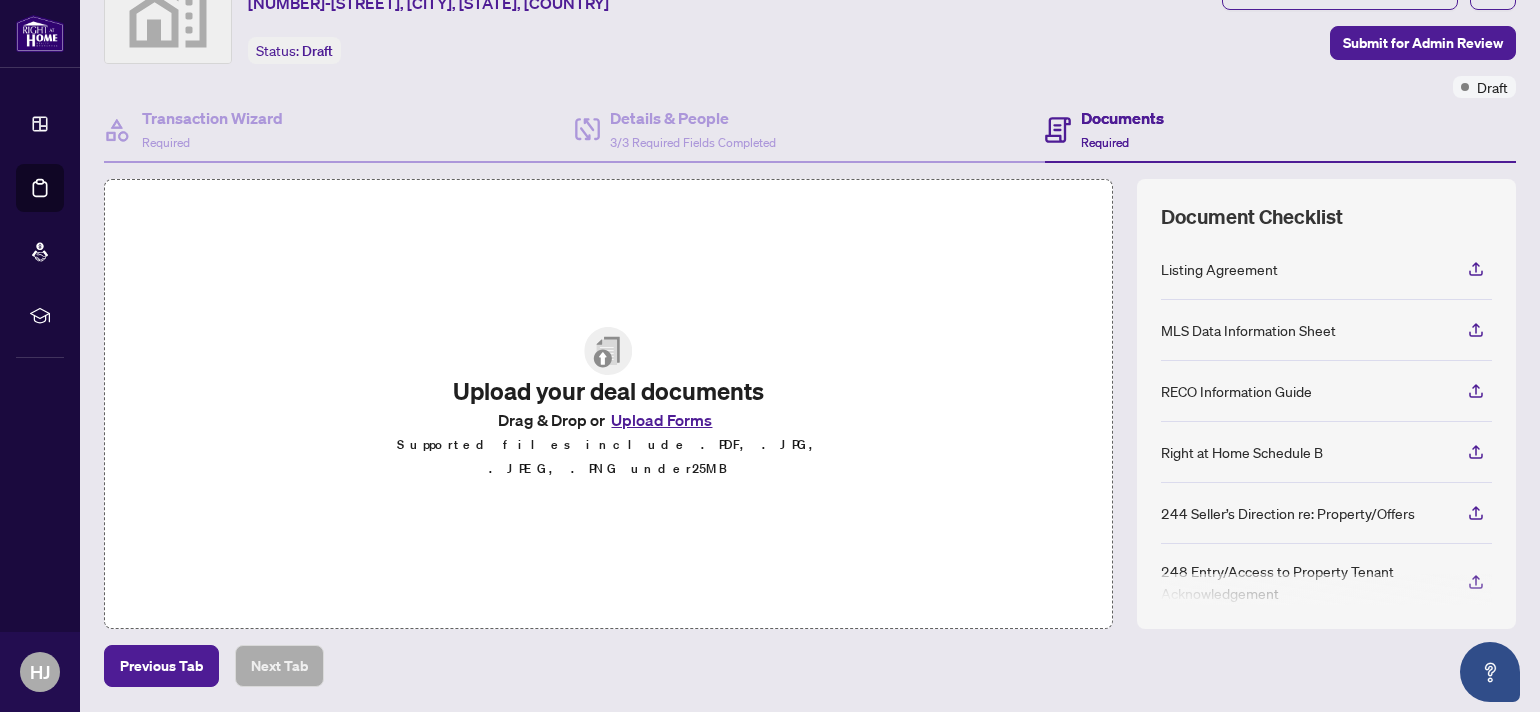 click at bounding box center [608, 351] 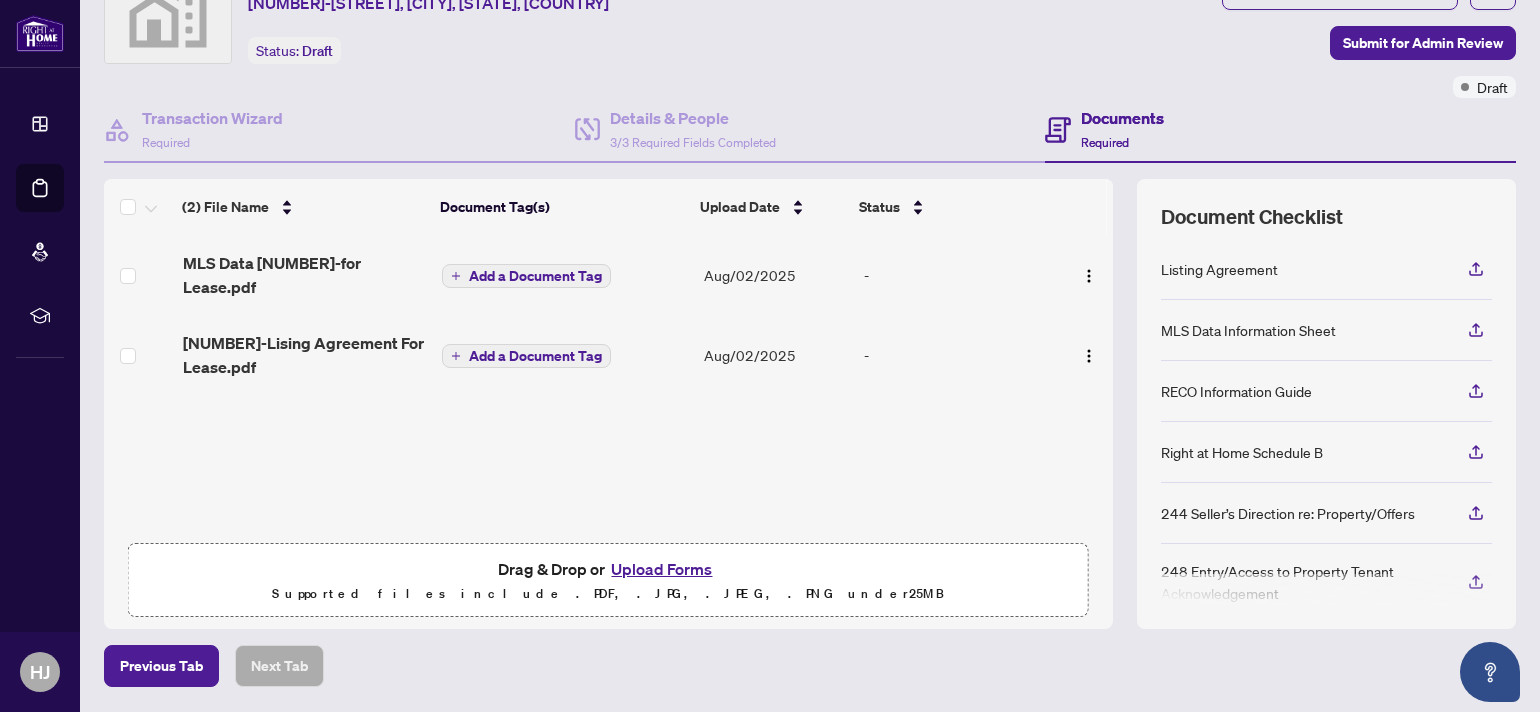 scroll, scrollTop: 0, scrollLeft: 0, axis: both 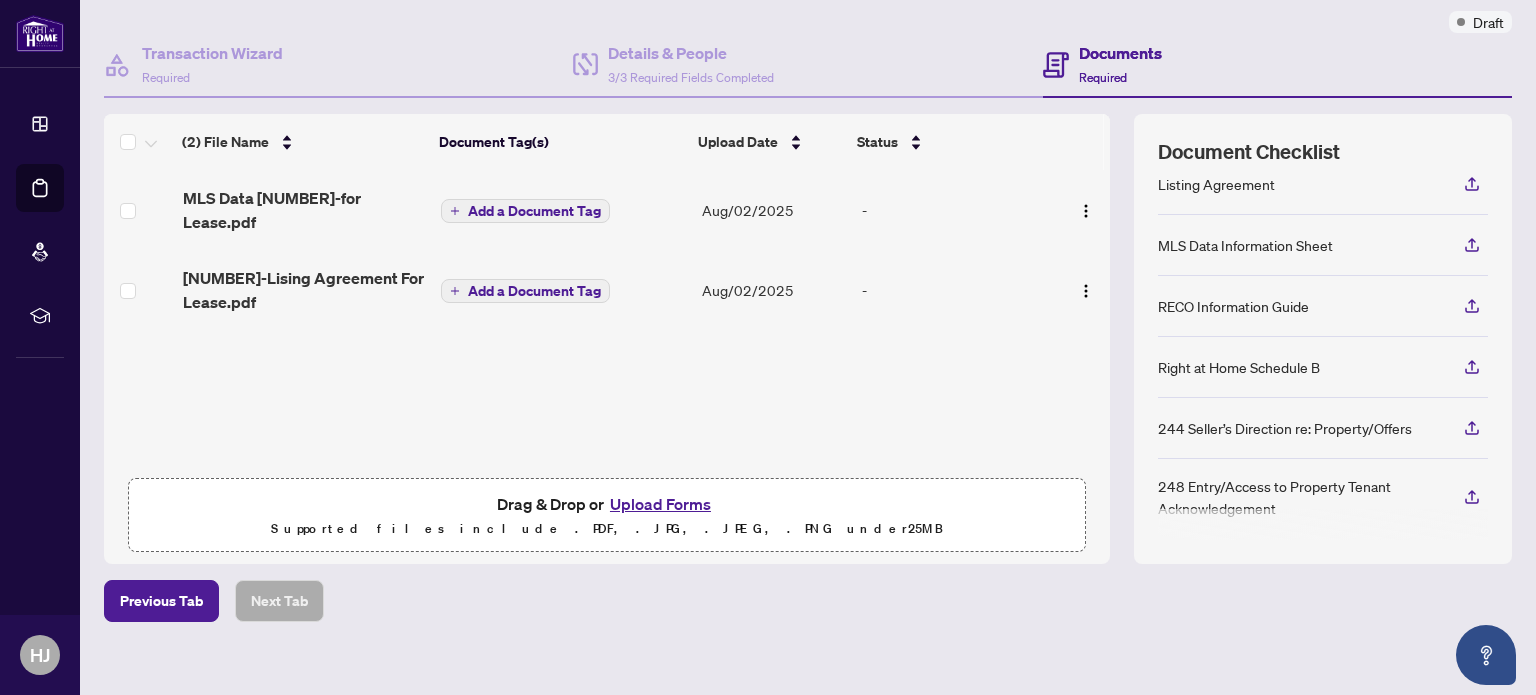 click on "(2) File Name Document Tag(s) Upload Date Status             MLS Data [NUMBER]-for Lease.pdf Add a Document Tag [DATE] - [NUMBER]-Lising Agreement For Lease.pdf Add a Document Tag [DATE] - Drag & Drop or Upload Forms Supported files include   .PDF, .JPG, .JPEG, .PNG   under  25 MB" at bounding box center (607, 339) 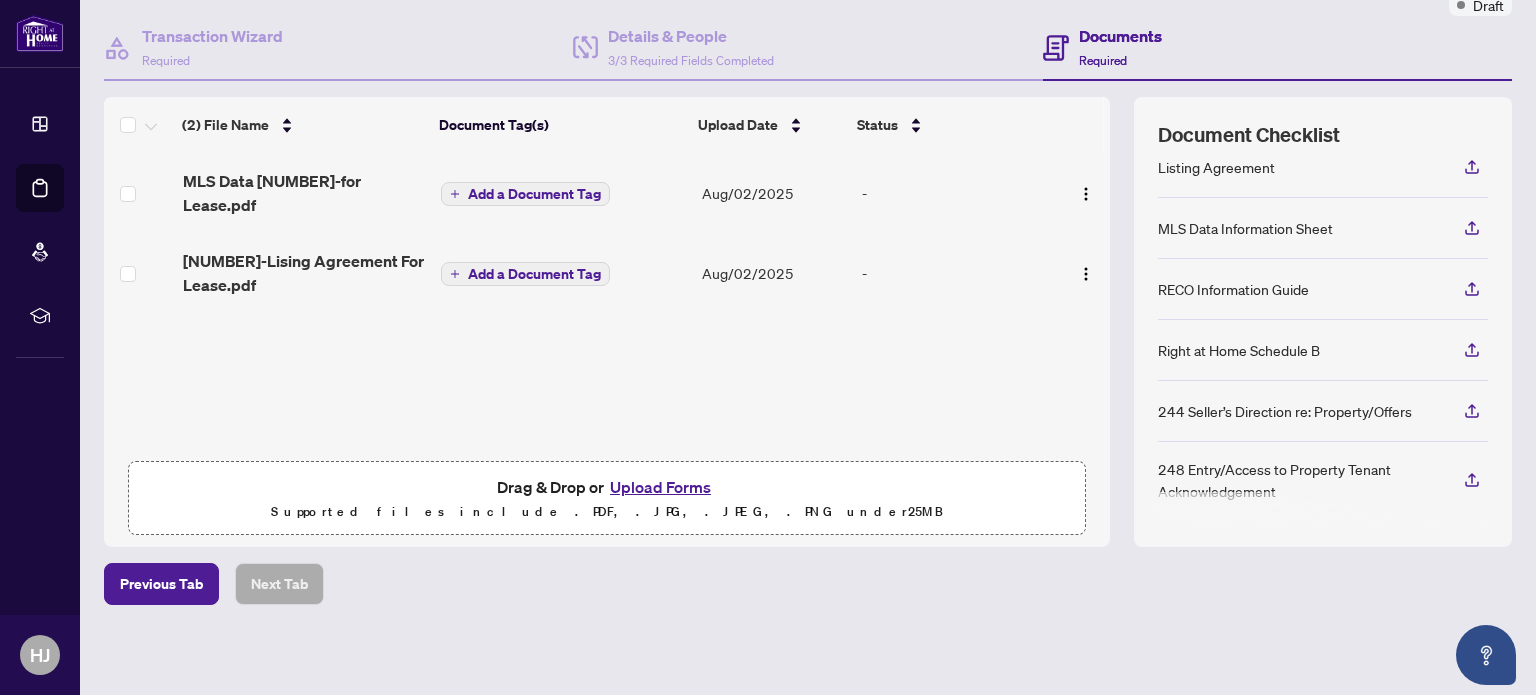 scroll, scrollTop: 0, scrollLeft: 0, axis: both 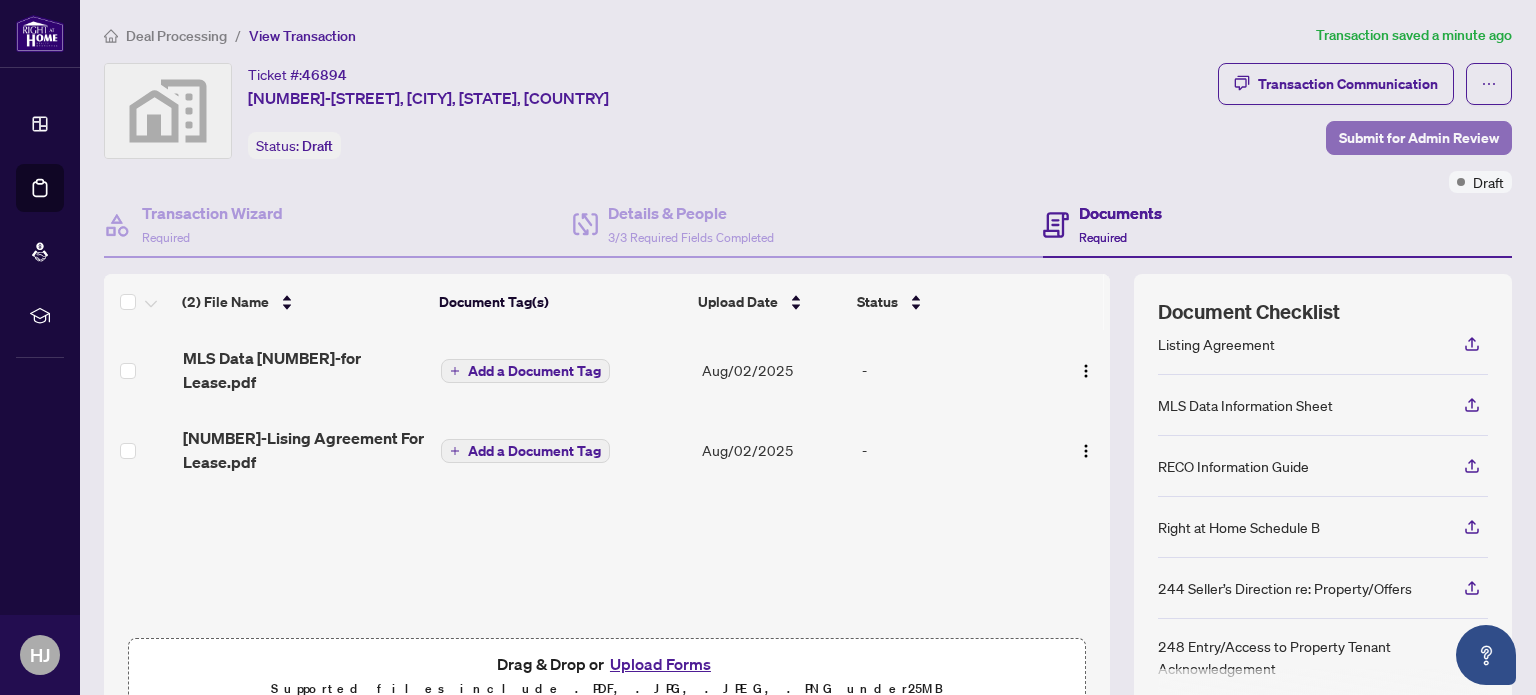 click on "Submit for Admin Review" at bounding box center (1419, 138) 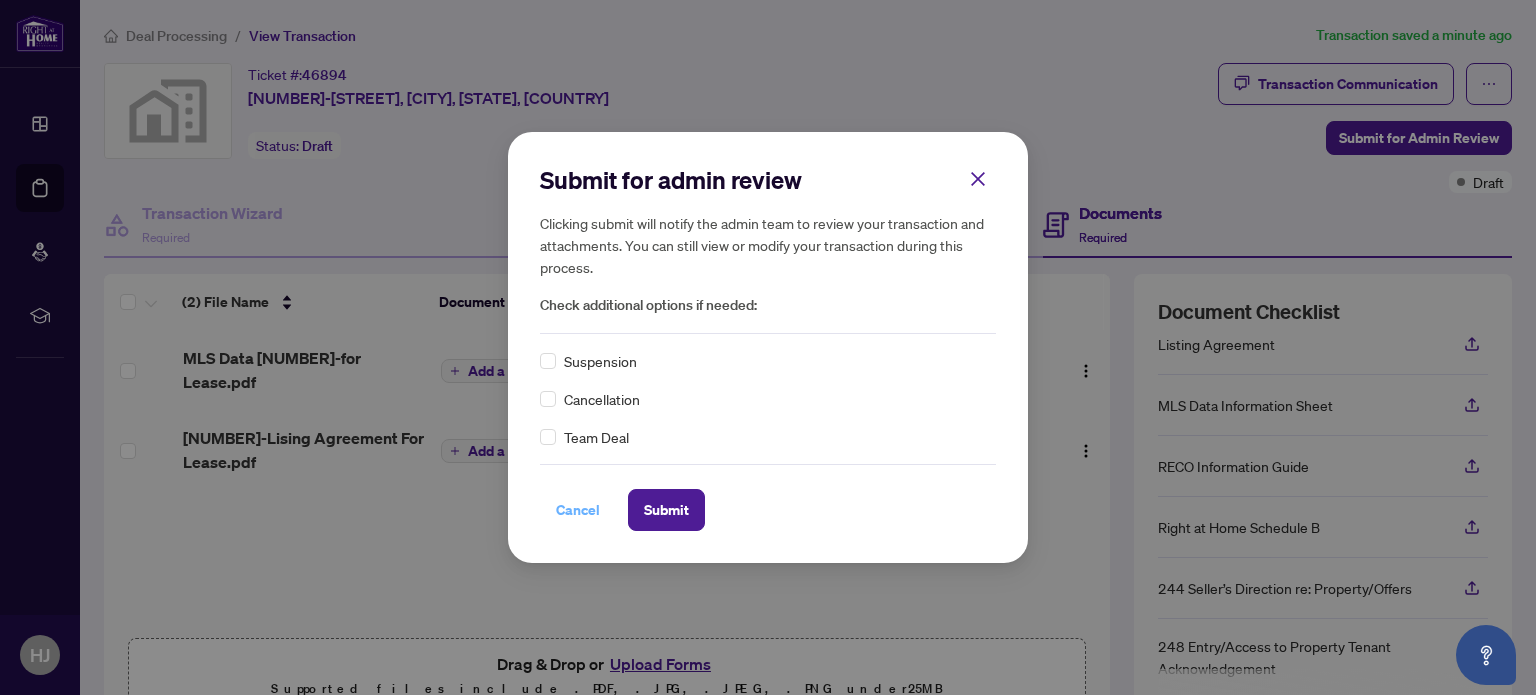 click on "Cancel" at bounding box center (578, 510) 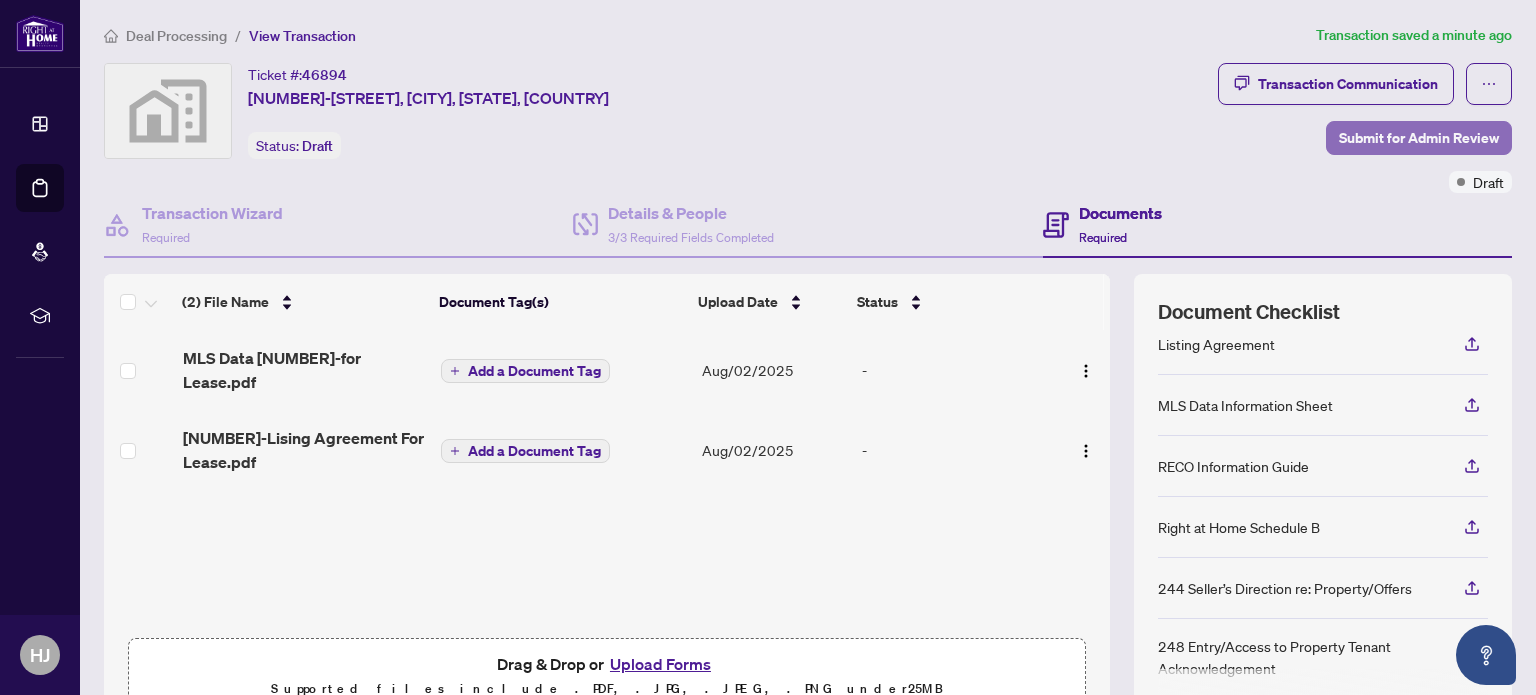 click on "Submit for Admin Review" at bounding box center [1419, 138] 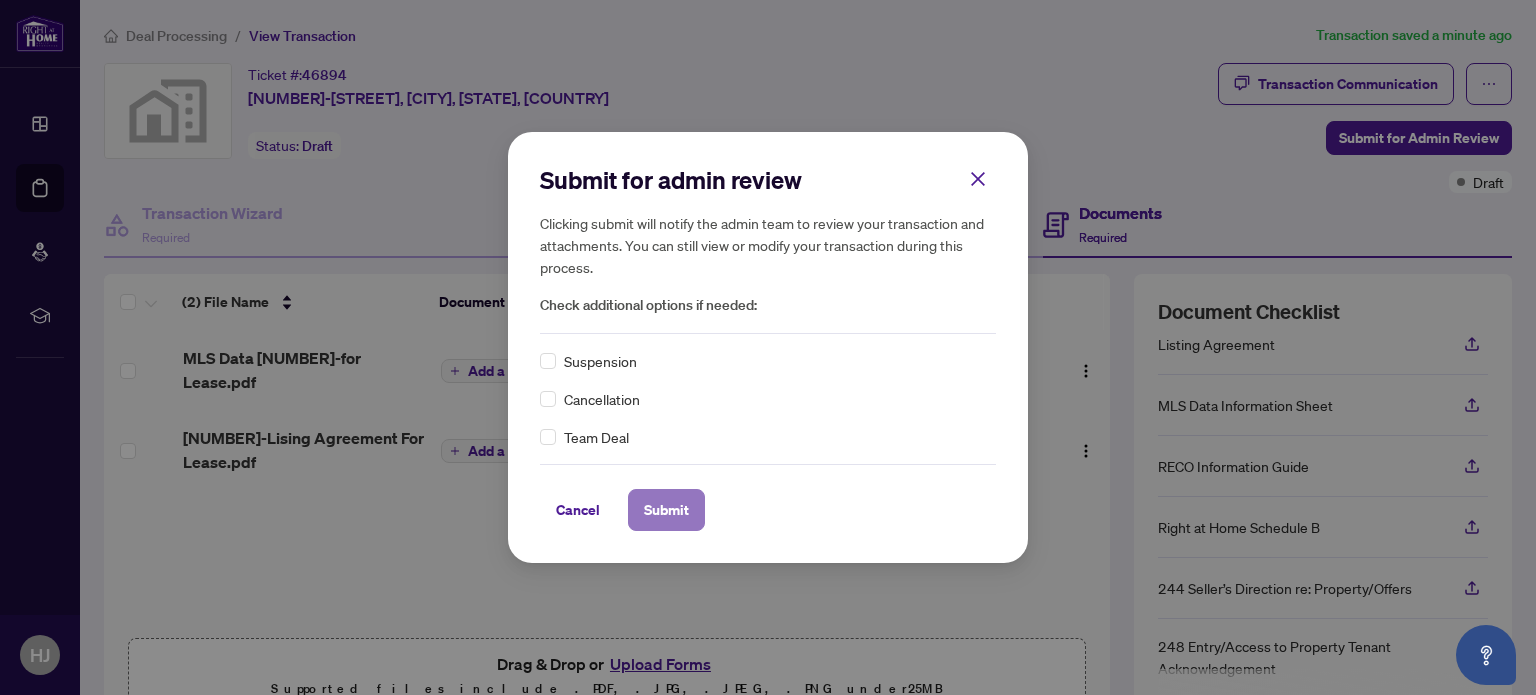 click on "Submit" at bounding box center [666, 510] 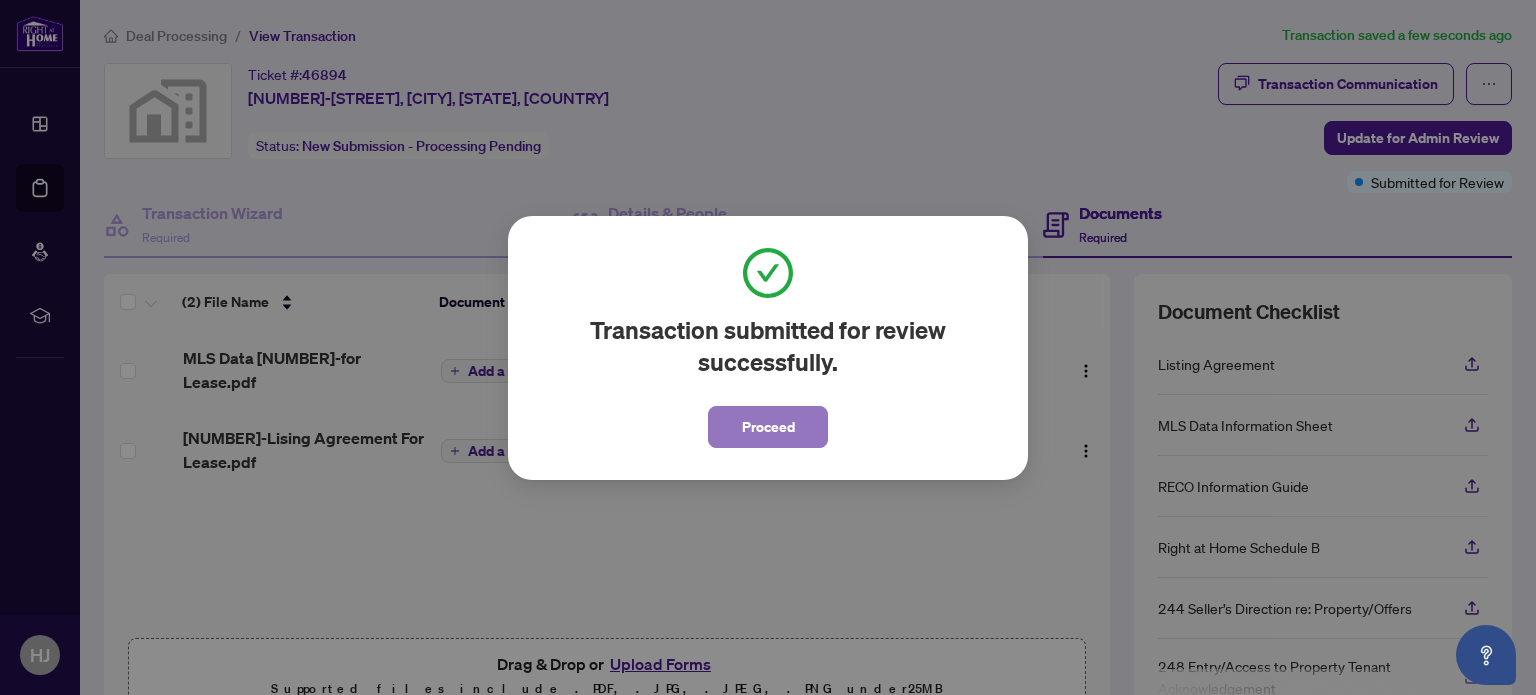 click on "Proceed" at bounding box center [768, 427] 